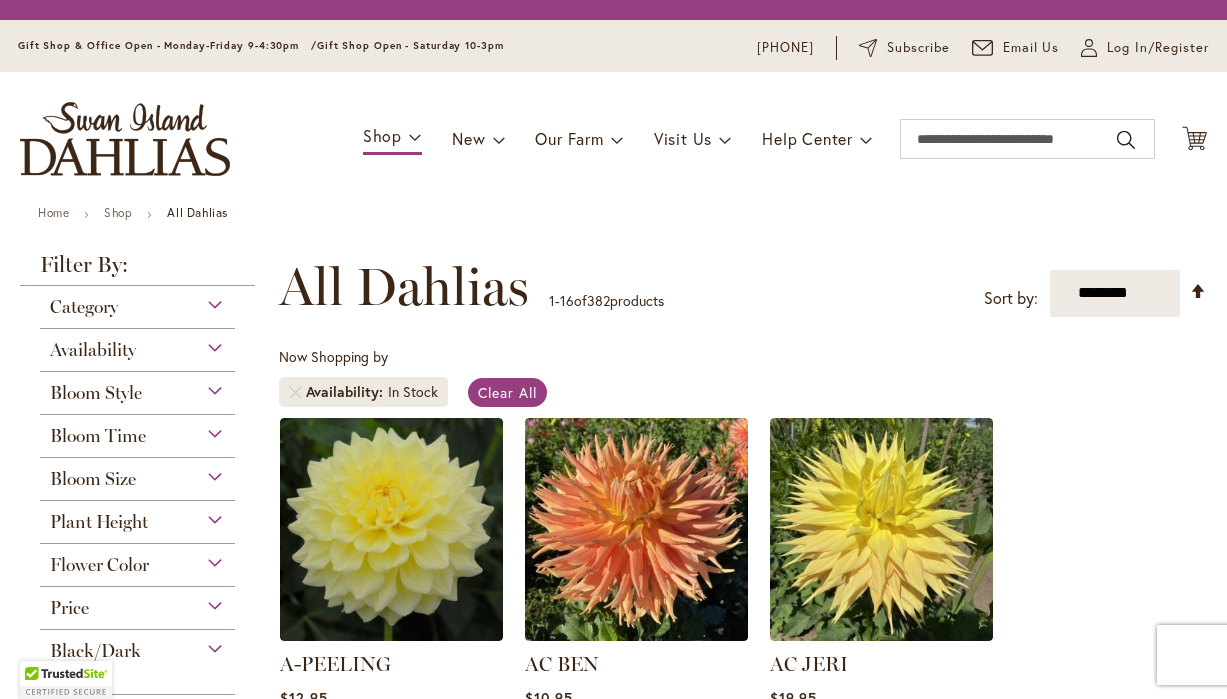 scroll, scrollTop: 0, scrollLeft: 0, axis: both 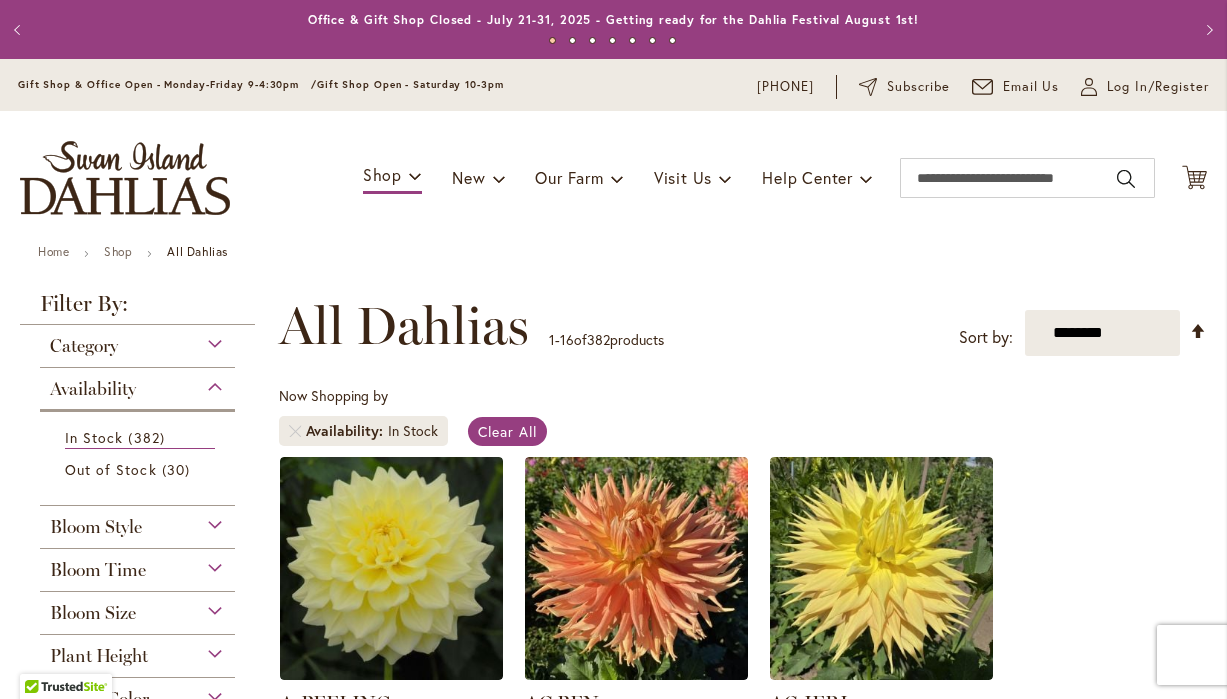 click on "**********" at bounding box center [743, 1652] 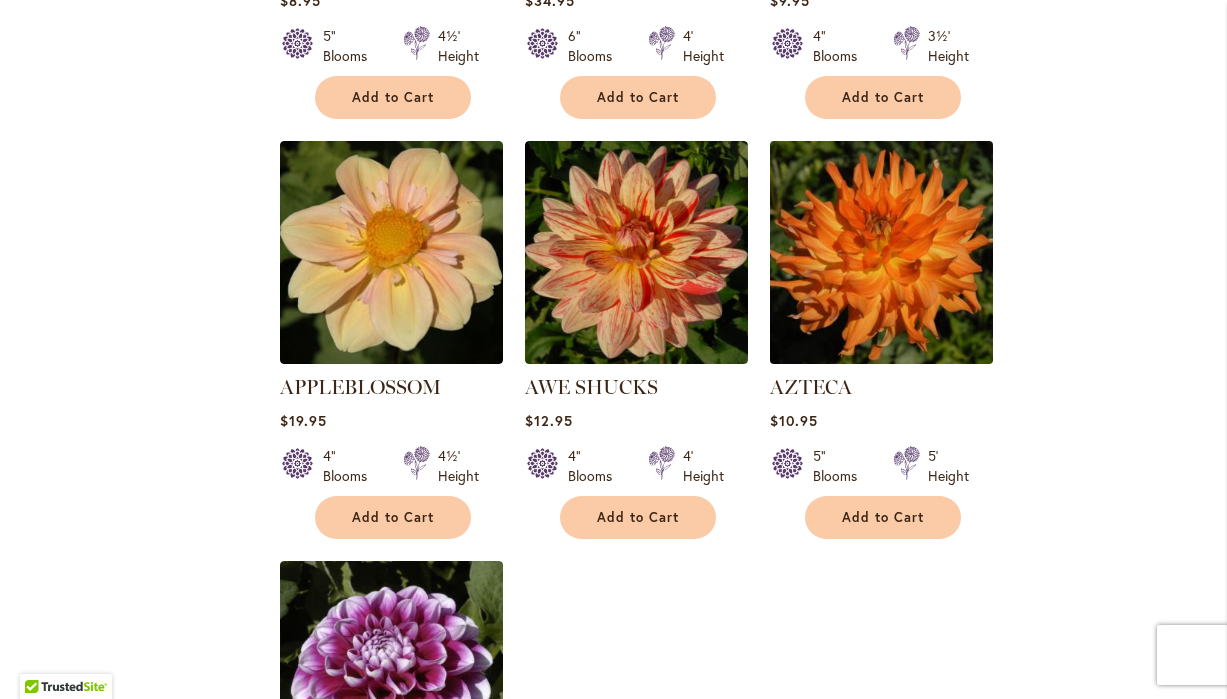 scroll, scrollTop: 1999, scrollLeft: 0, axis: vertical 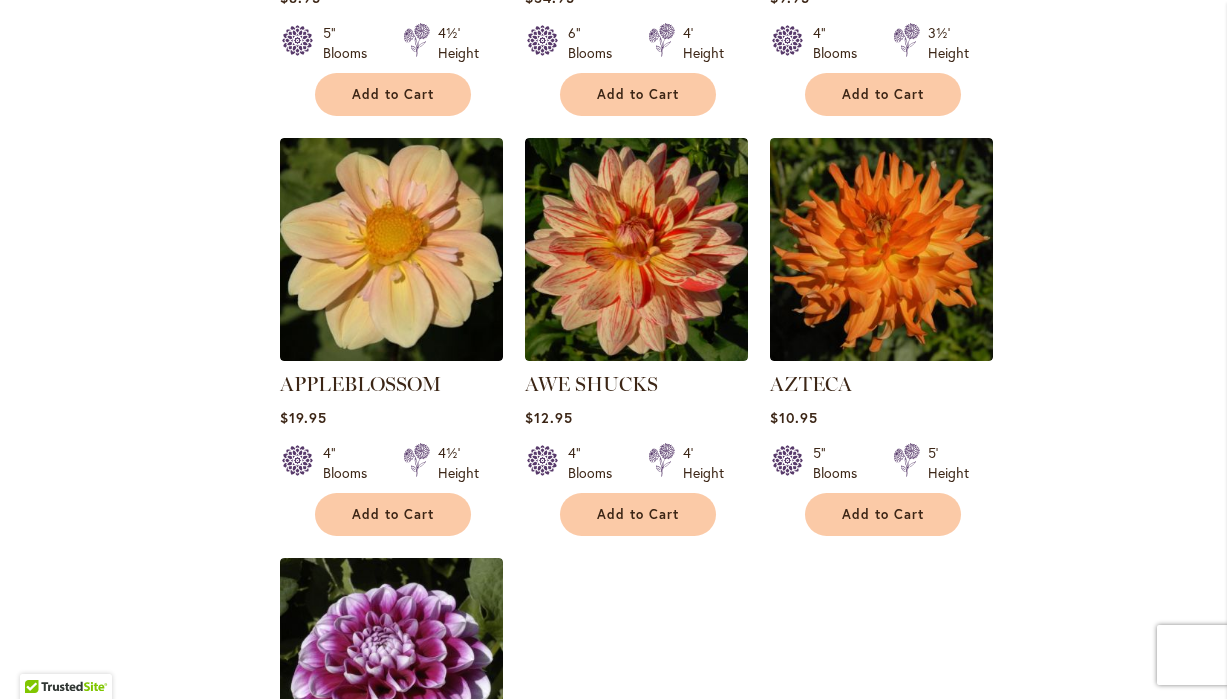 click on "2" at bounding box center (310, 993) 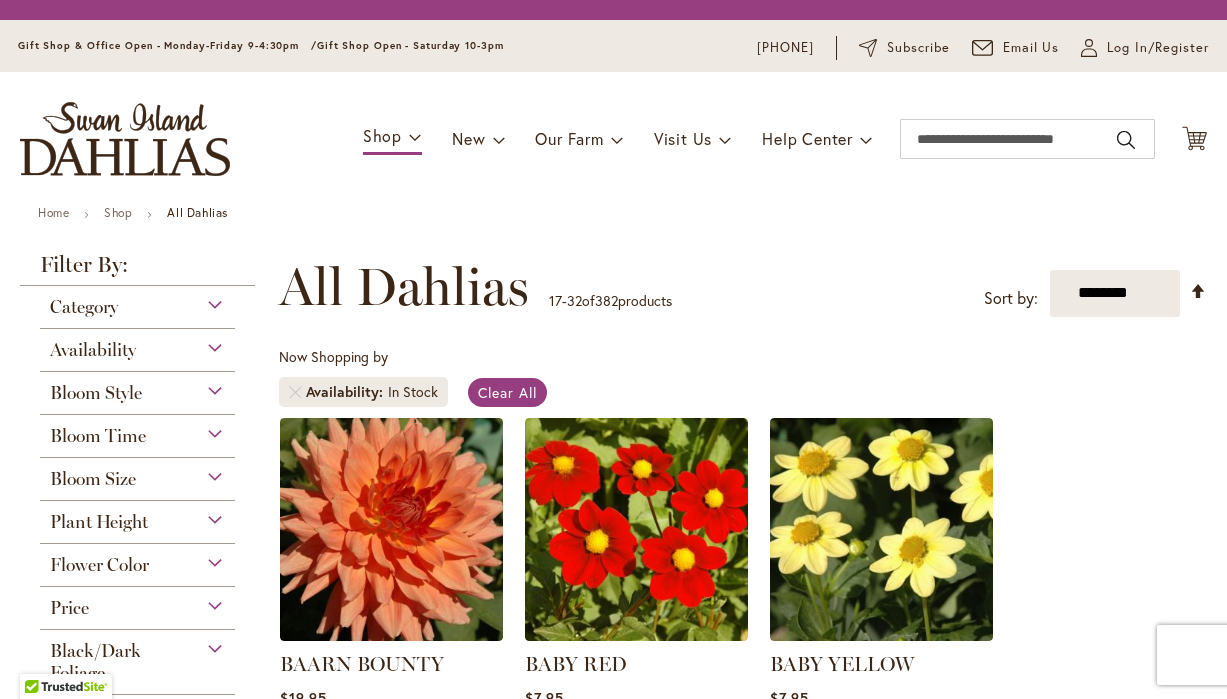scroll, scrollTop: 0, scrollLeft: 0, axis: both 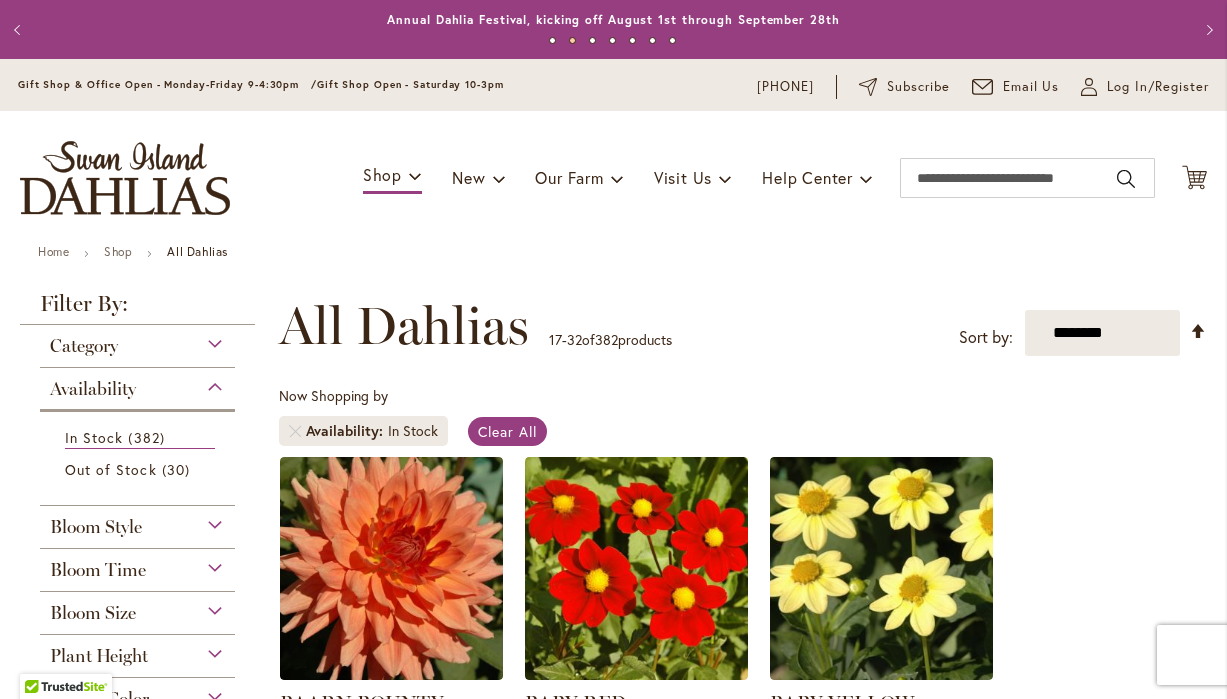 click on "**********" at bounding box center (743, 1652) 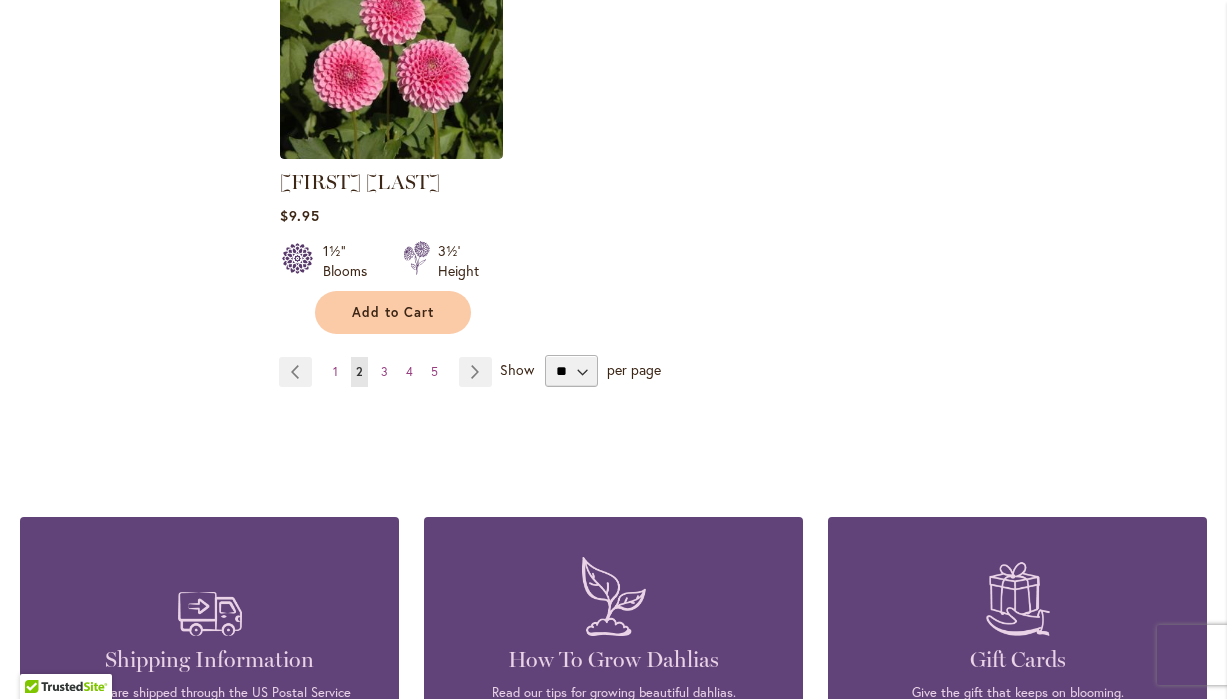 scroll, scrollTop: 2632, scrollLeft: 0, axis: vertical 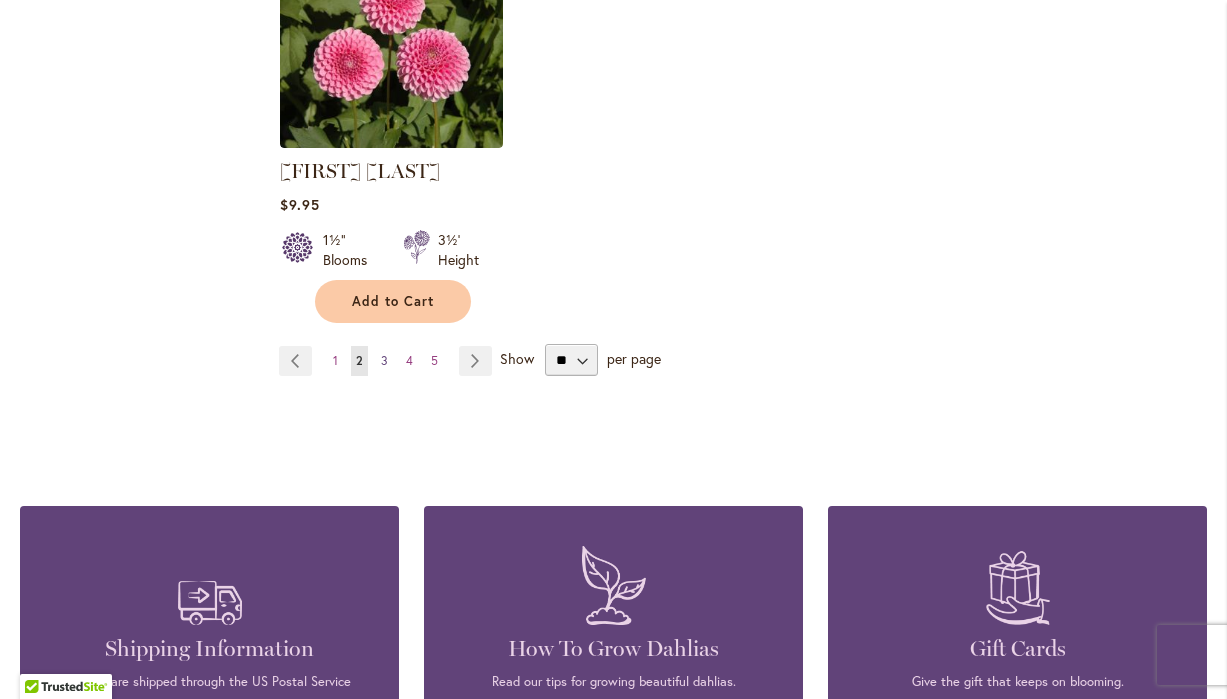 click on "3" at bounding box center (384, 360) 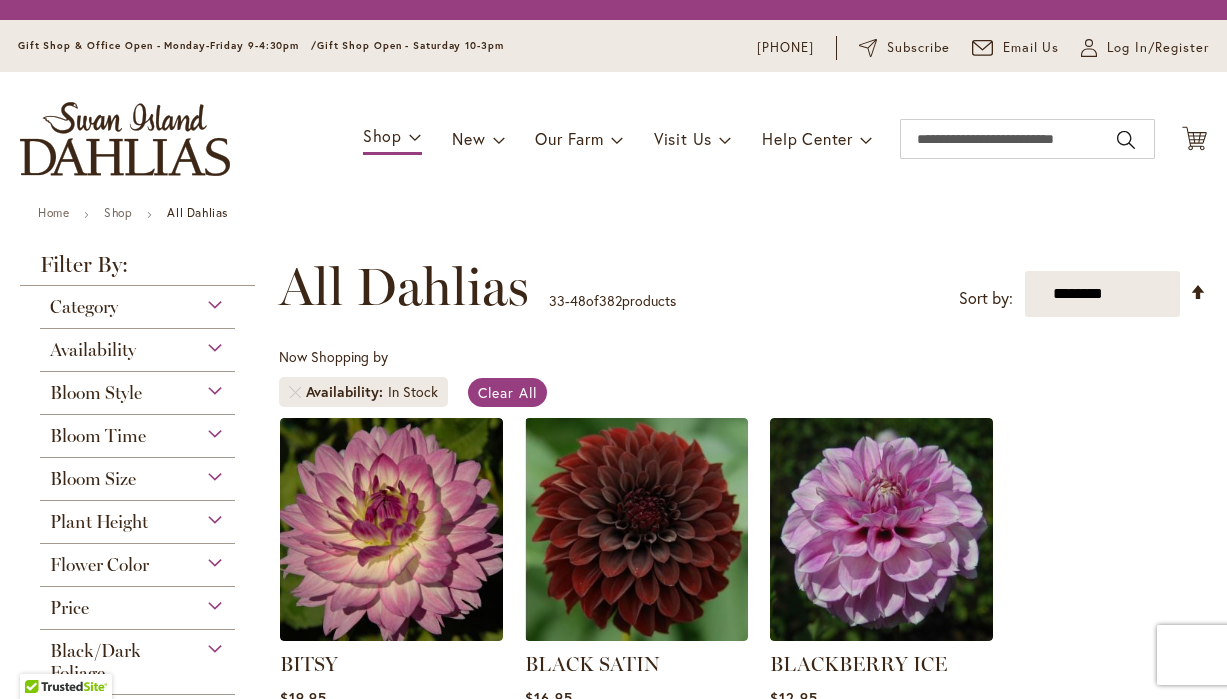 scroll, scrollTop: 0, scrollLeft: 0, axis: both 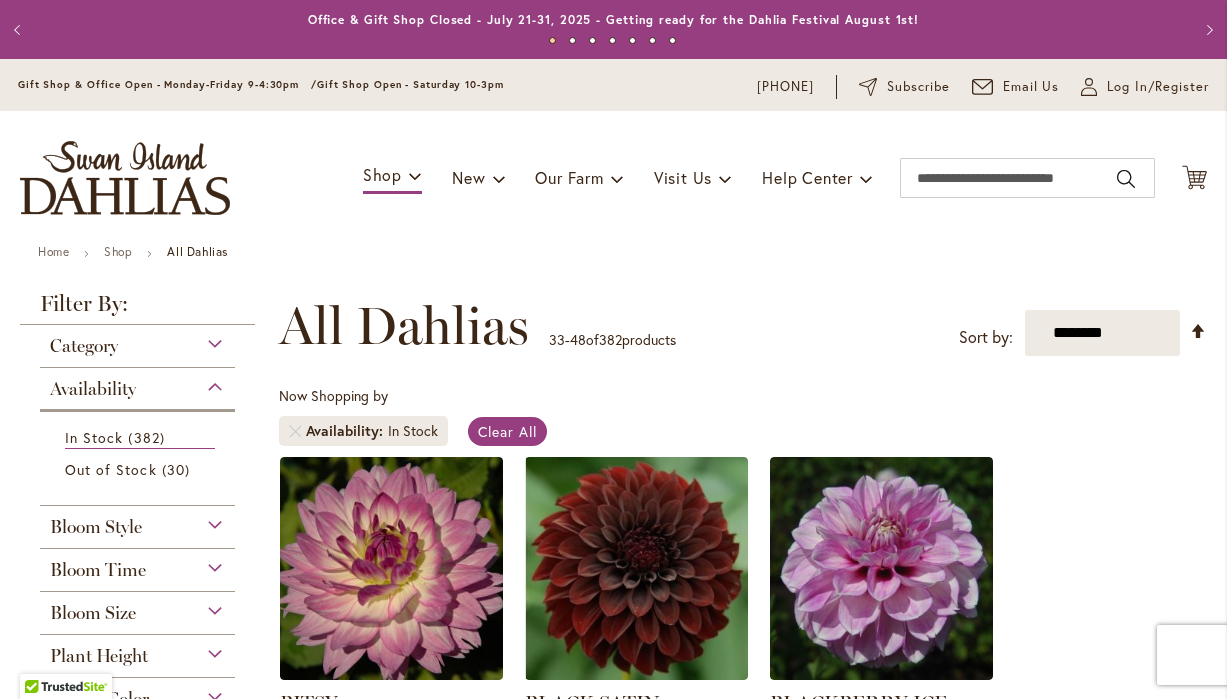 click on "Now Shopping by
Availability
In Stock
Clear All" at bounding box center (743, 421) 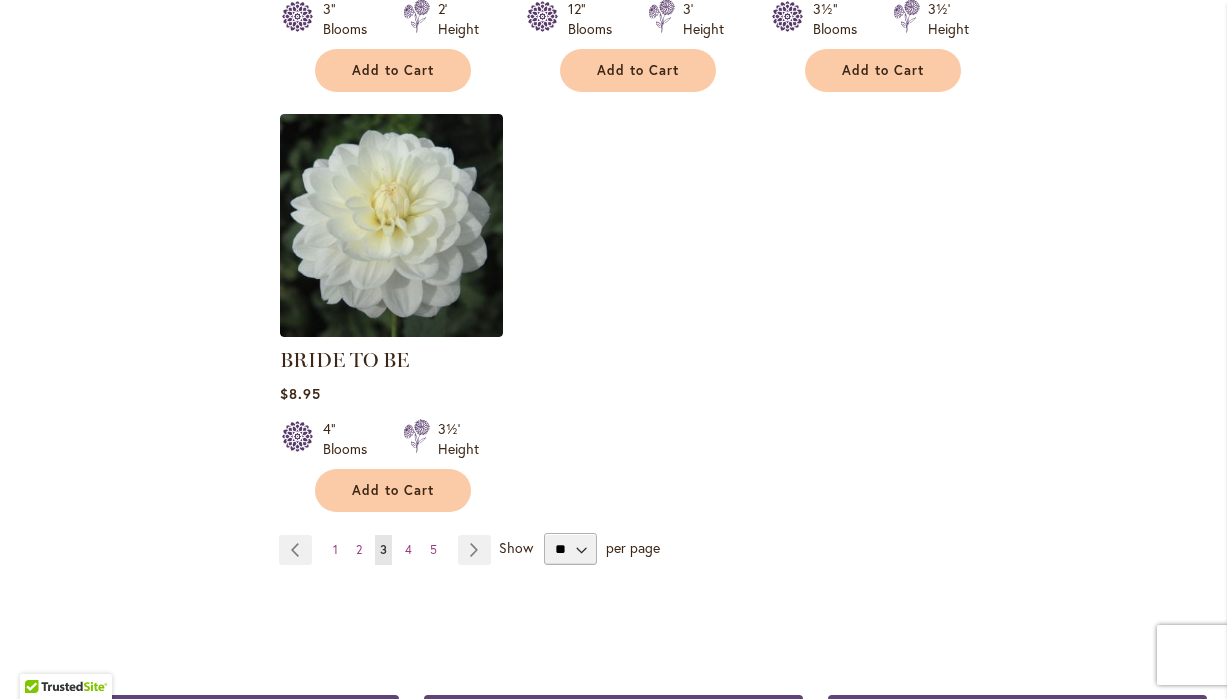 scroll, scrollTop: 2455, scrollLeft: 0, axis: vertical 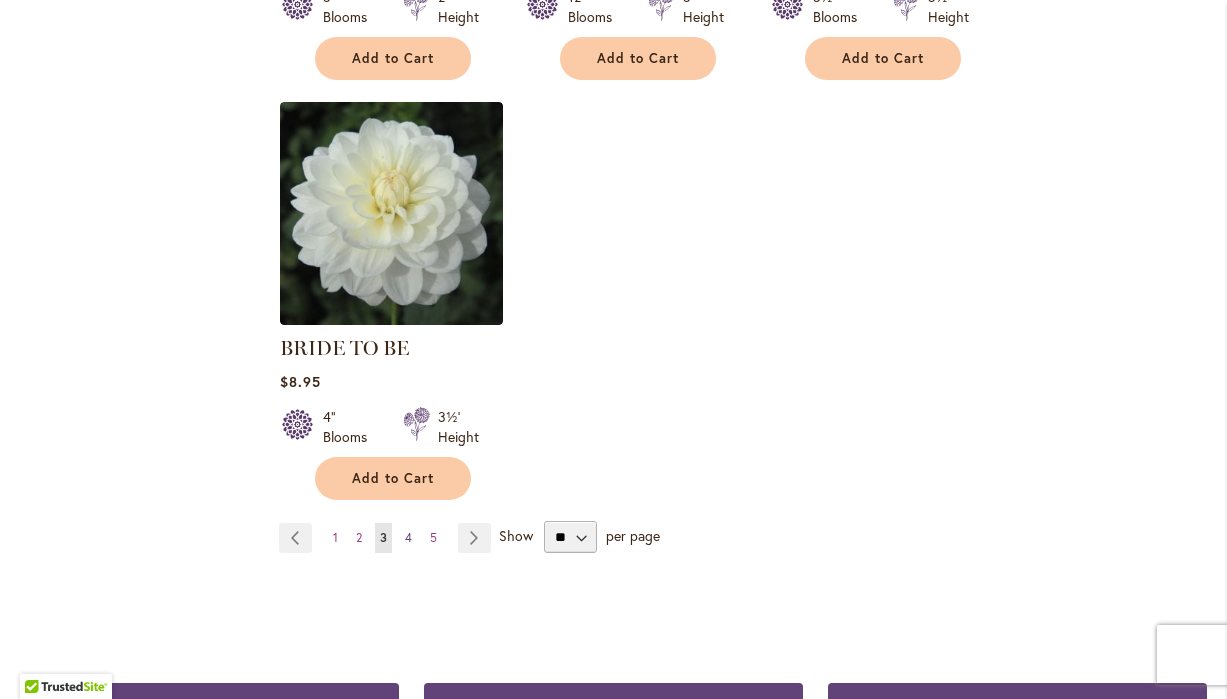 click on "4" at bounding box center (408, 537) 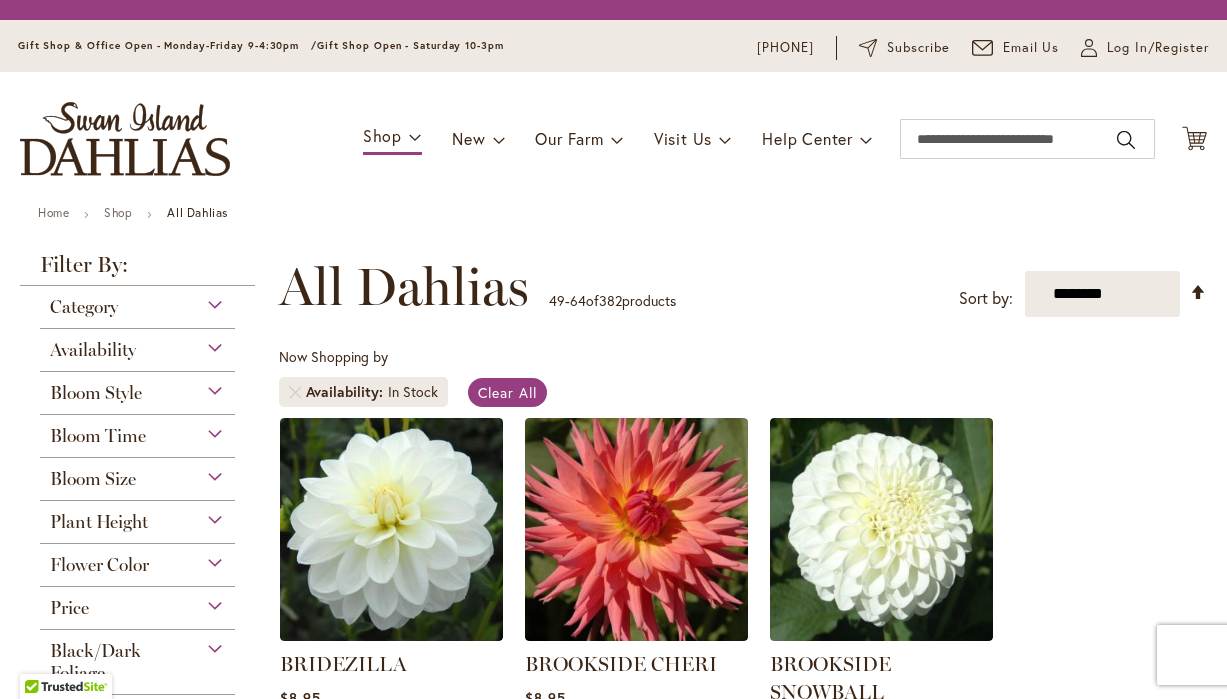 scroll, scrollTop: 0, scrollLeft: 0, axis: both 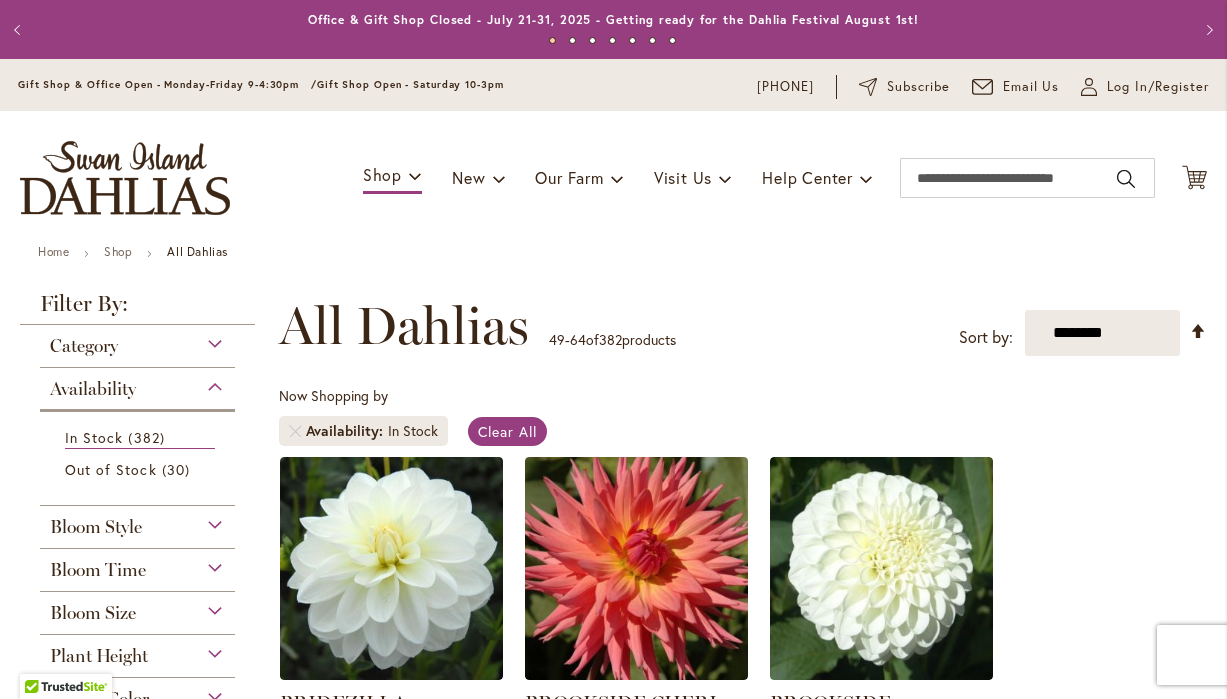 click on "Now Shopping by
Availability
In Stock
Clear All" at bounding box center [743, 421] 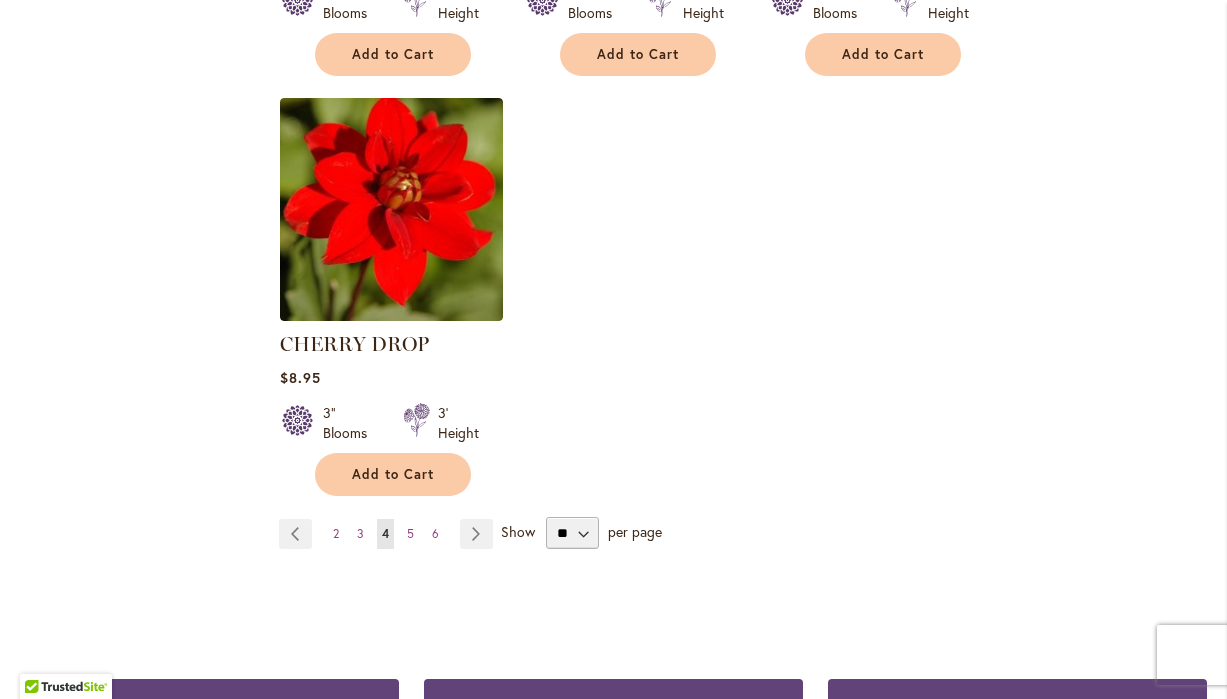 scroll, scrollTop: 2509, scrollLeft: 0, axis: vertical 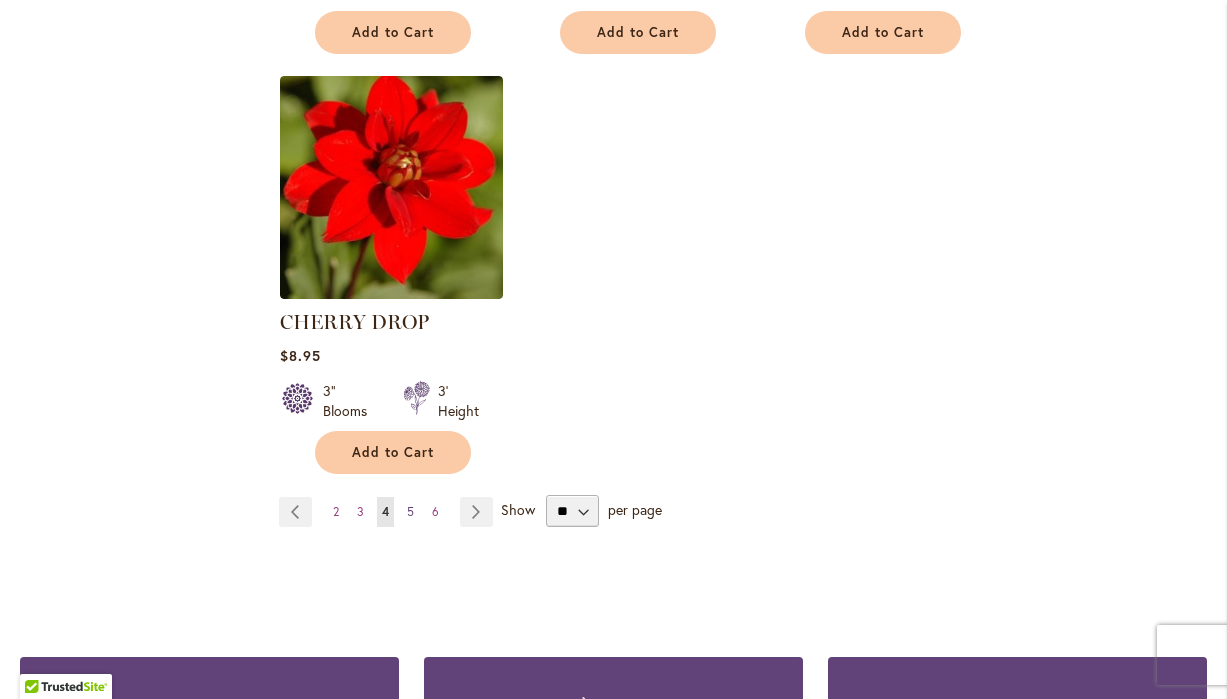 click on "5" at bounding box center (410, 511) 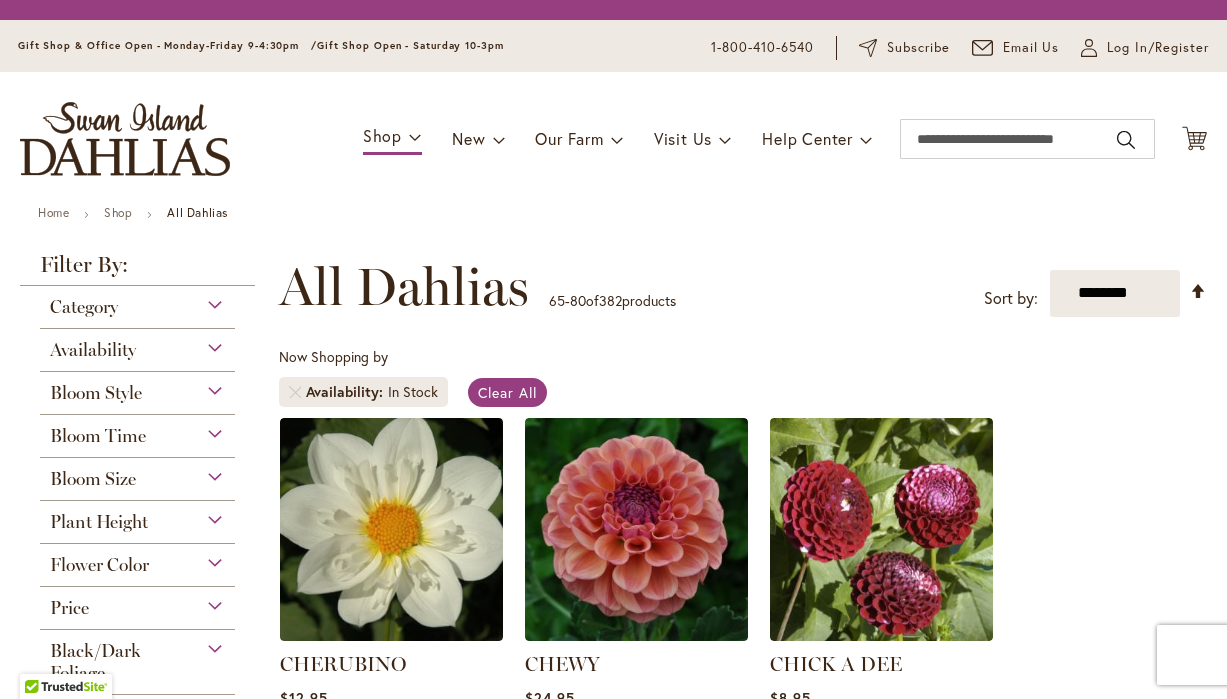 scroll, scrollTop: 0, scrollLeft: 0, axis: both 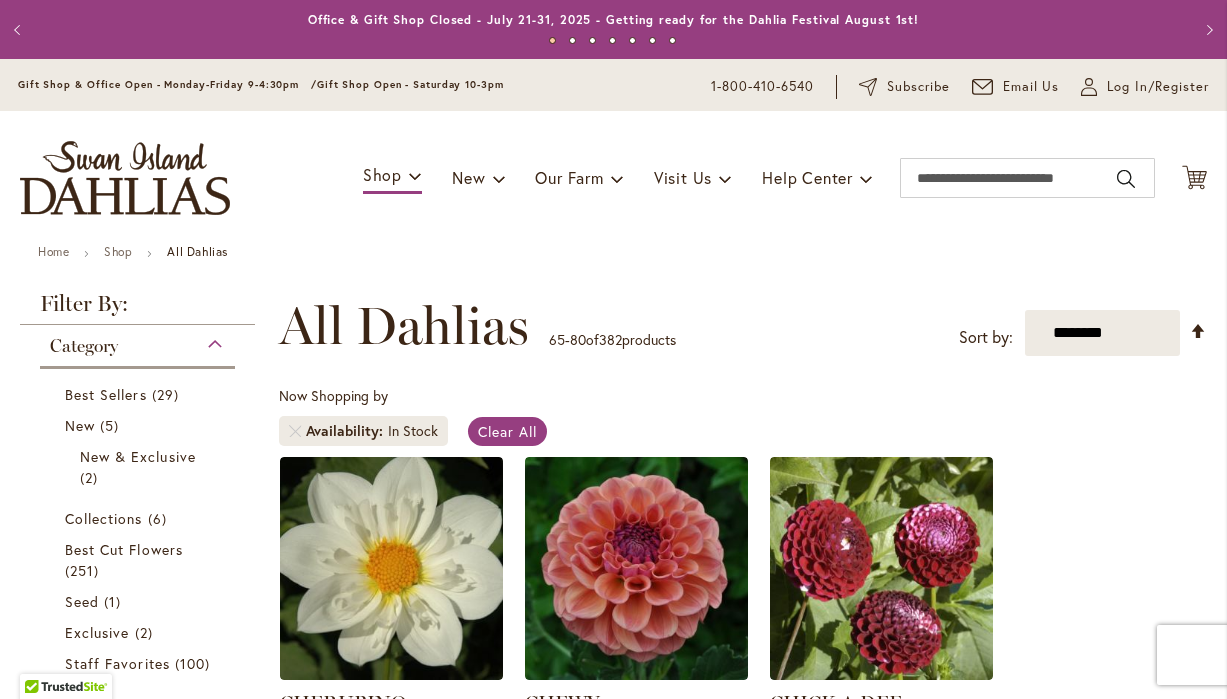 click on "Now Shopping by
Availability
In Stock
Clear All" at bounding box center (743, 421) 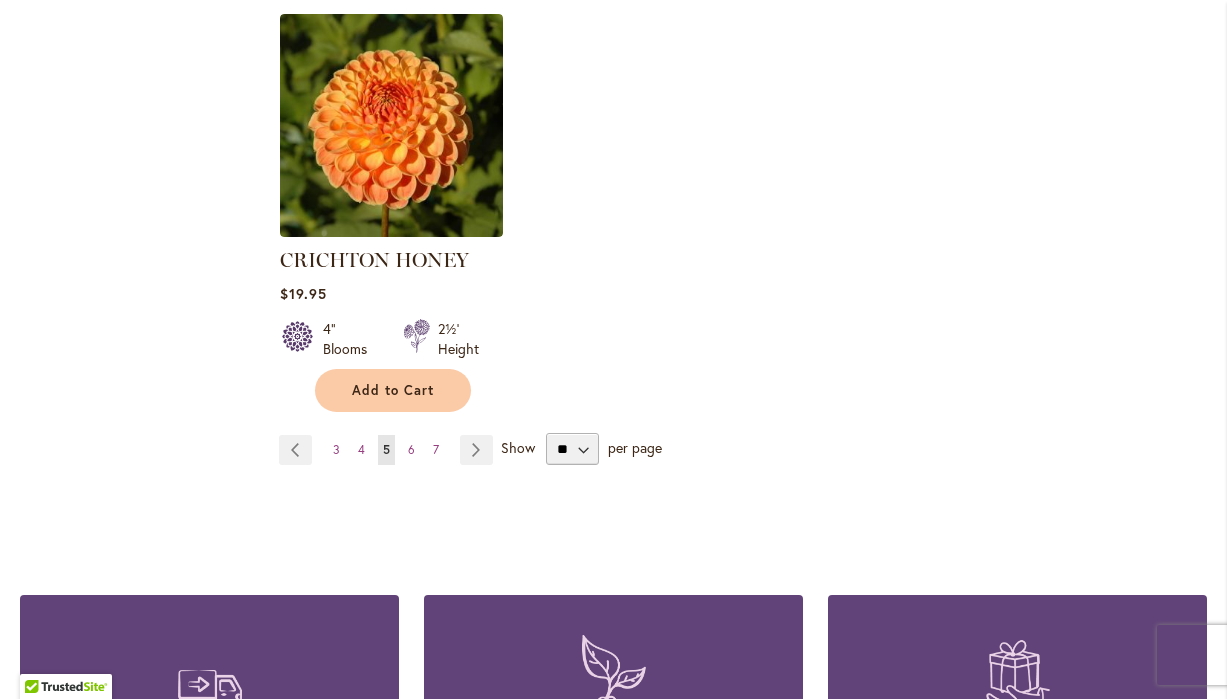 scroll, scrollTop: 2551, scrollLeft: 0, axis: vertical 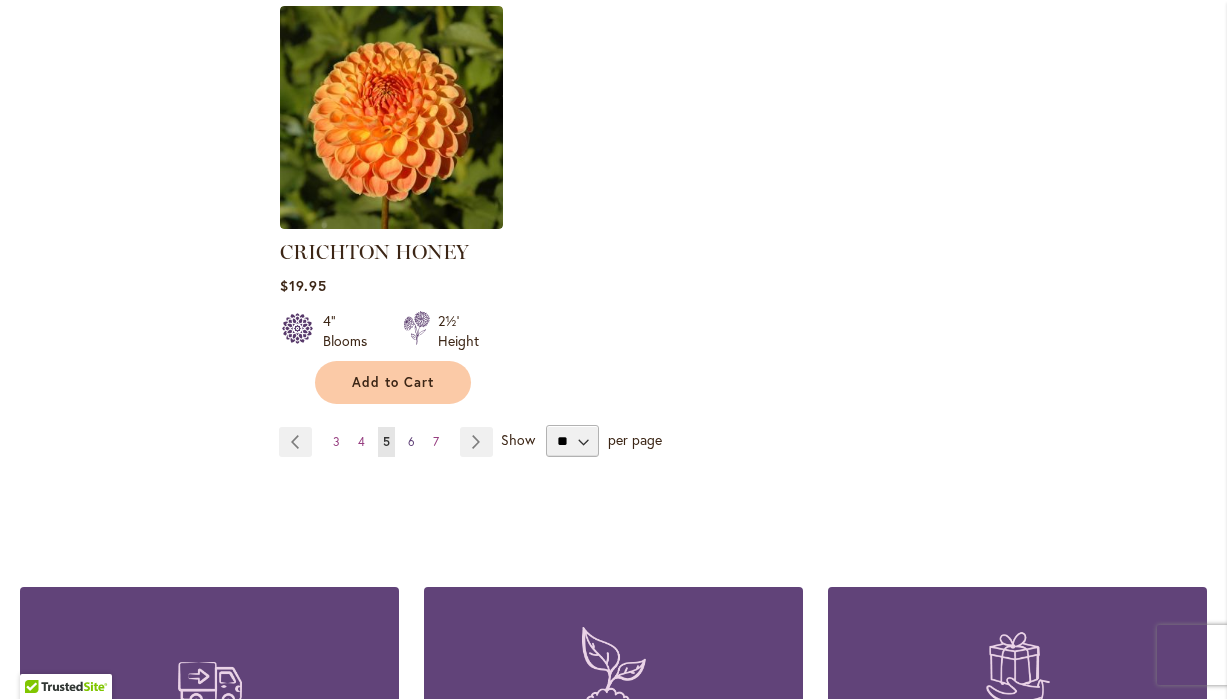 click on "6" at bounding box center (411, 441) 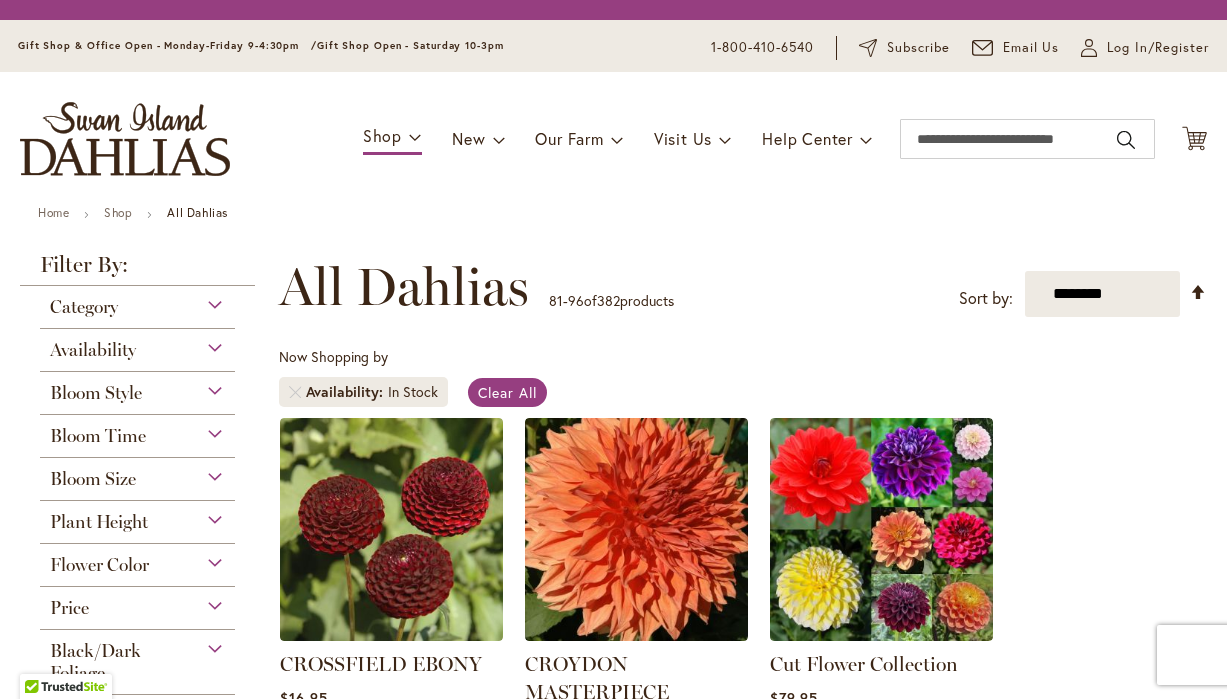 scroll, scrollTop: 0, scrollLeft: 0, axis: both 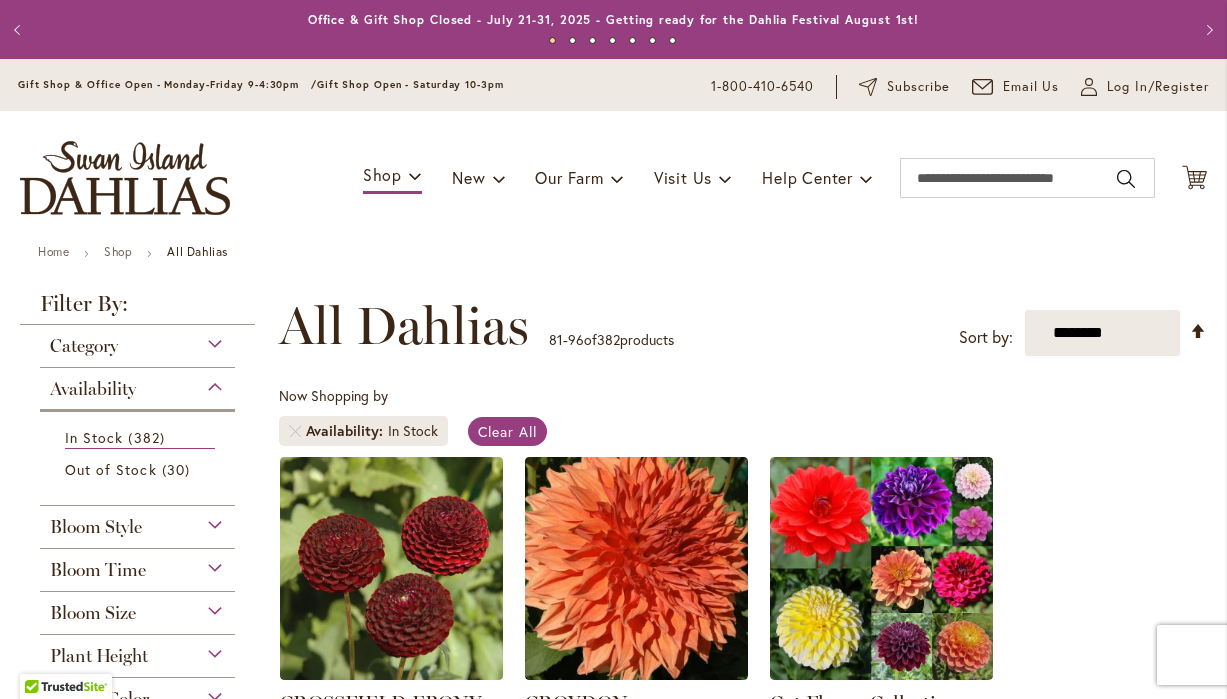 click on "Now Shopping by
Availability
In Stock
Clear All" at bounding box center (743, 421) 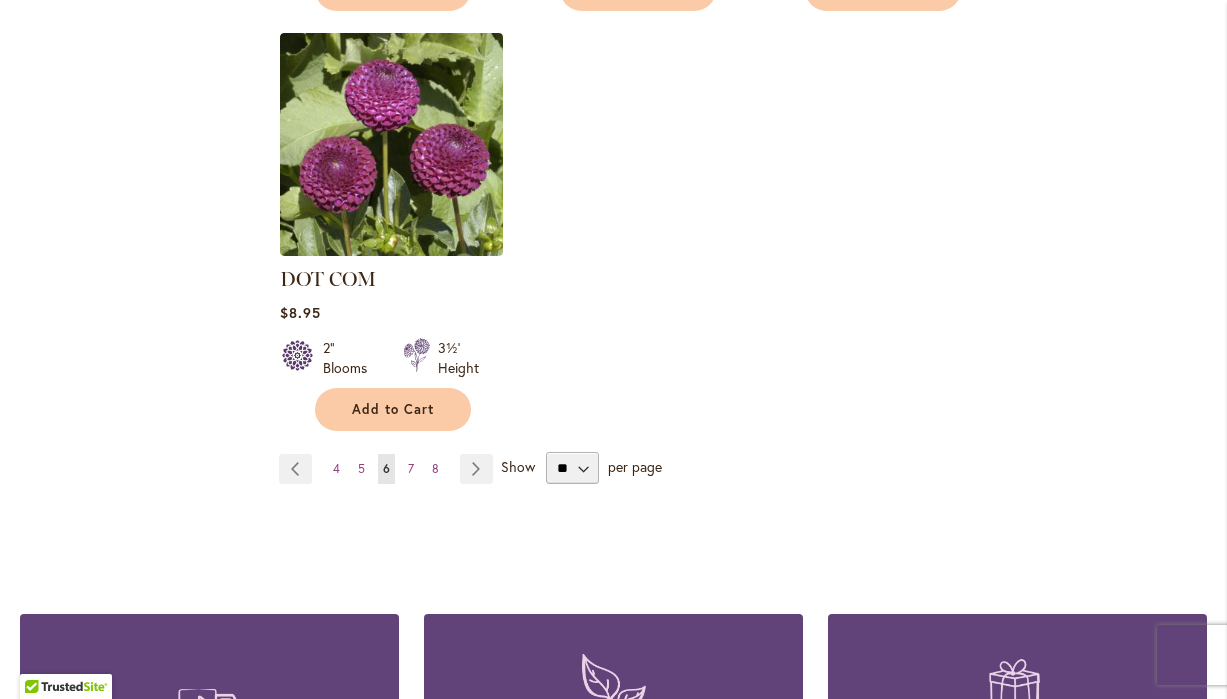 scroll, scrollTop: 2584, scrollLeft: 0, axis: vertical 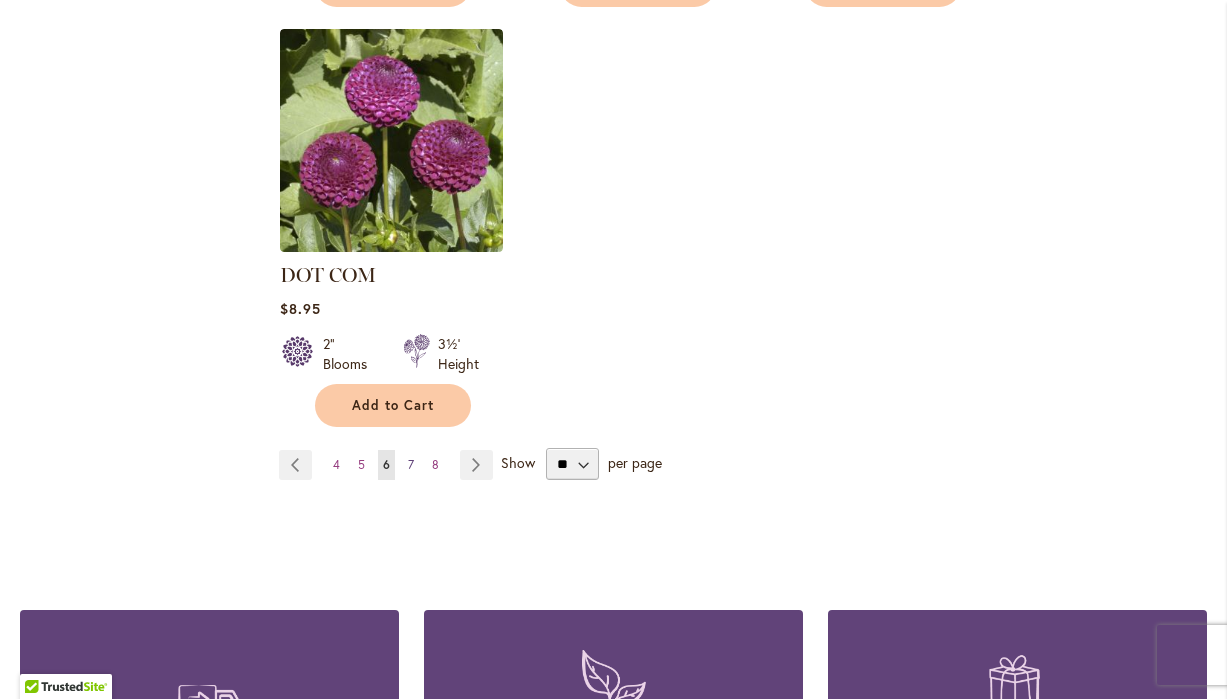 click on "7" at bounding box center [411, 464] 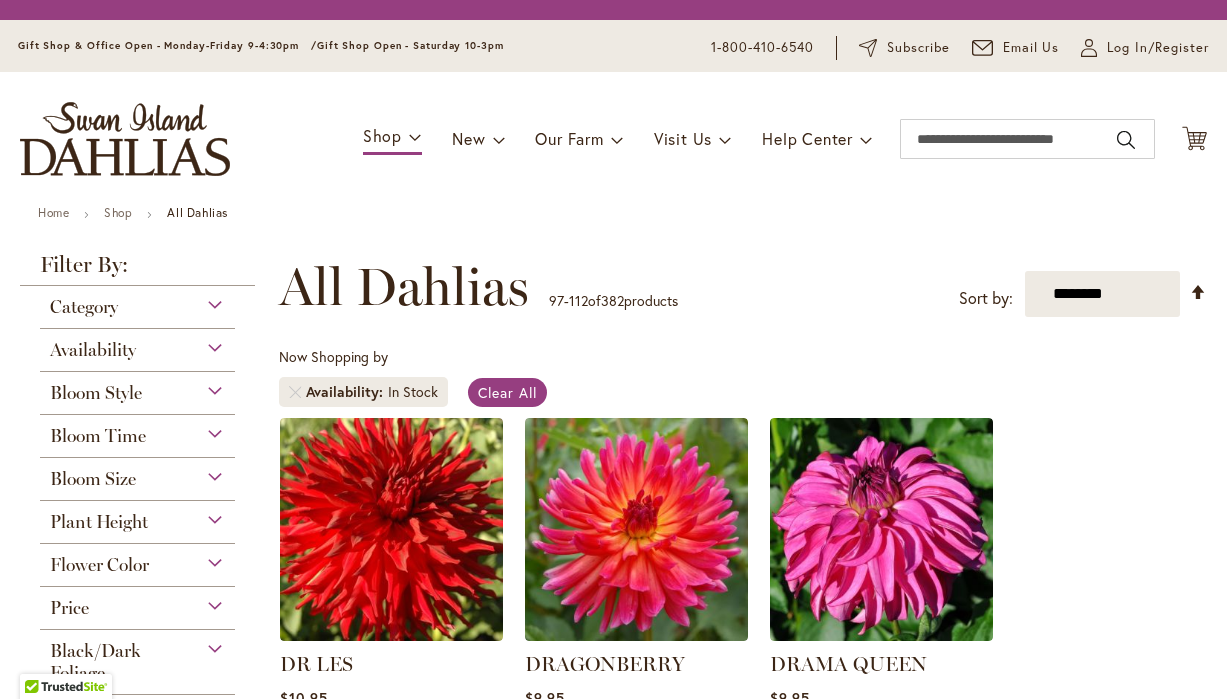 scroll, scrollTop: 0, scrollLeft: 0, axis: both 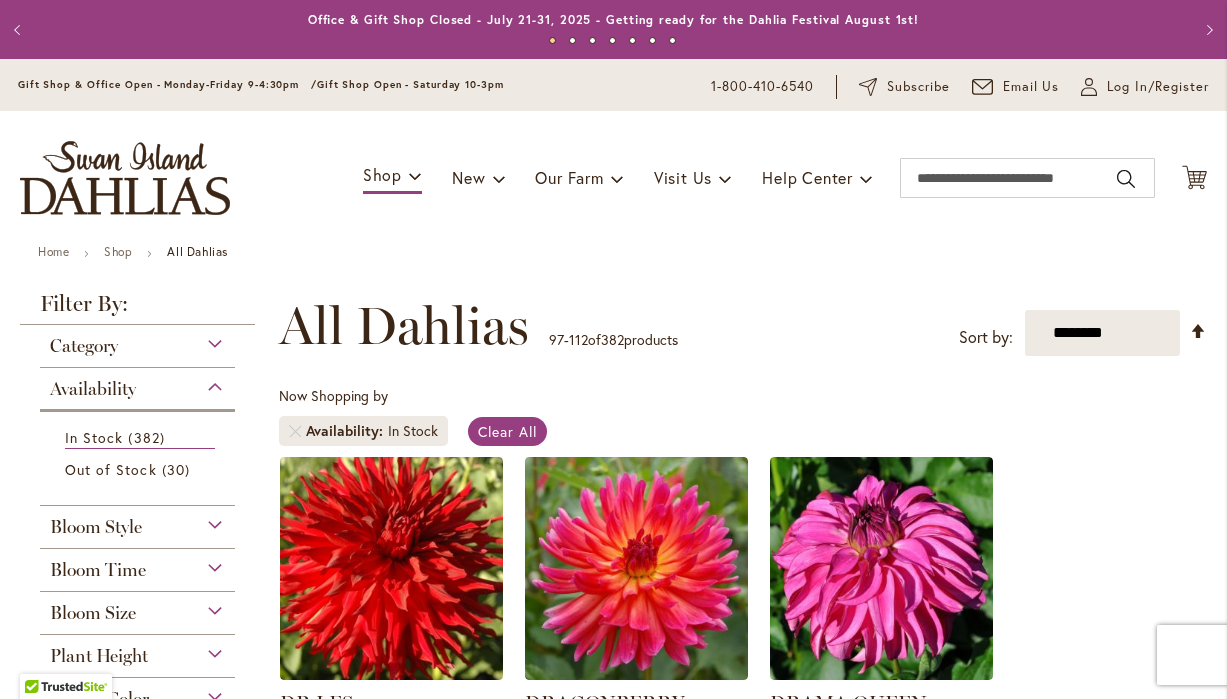 click on "Now Shopping by
Availability
In Stock
Clear All" at bounding box center [743, 421] 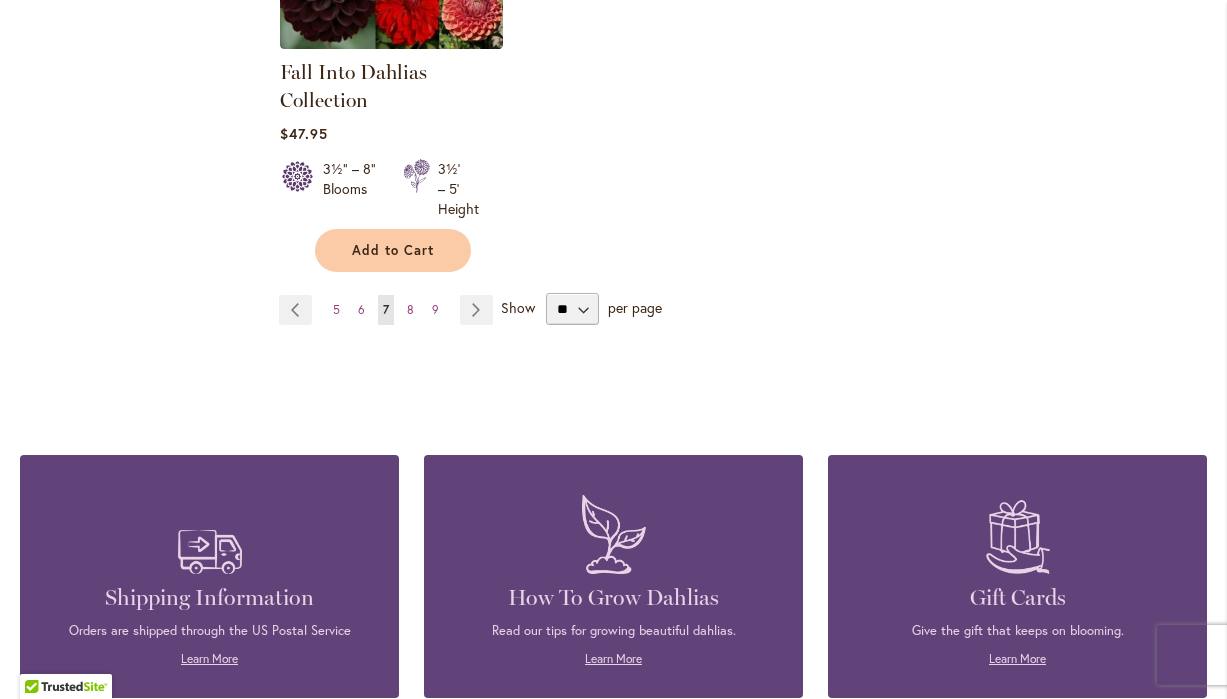 scroll, scrollTop: 2757, scrollLeft: 0, axis: vertical 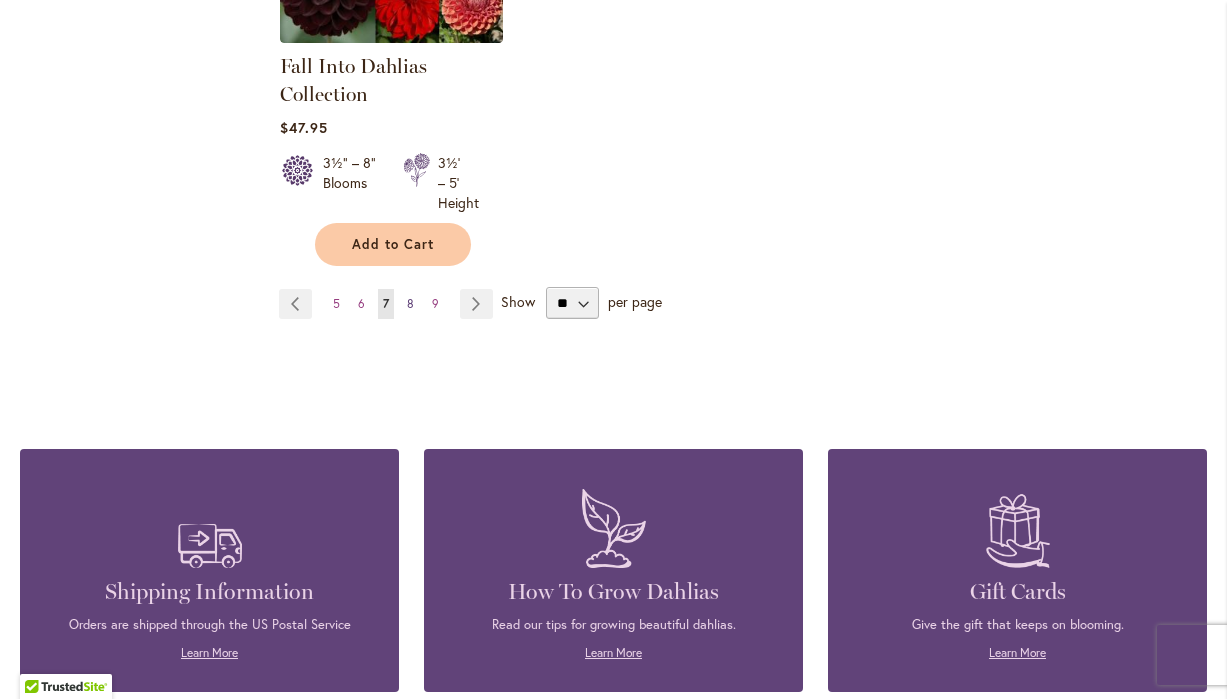 click on "Page
8" at bounding box center [410, 304] 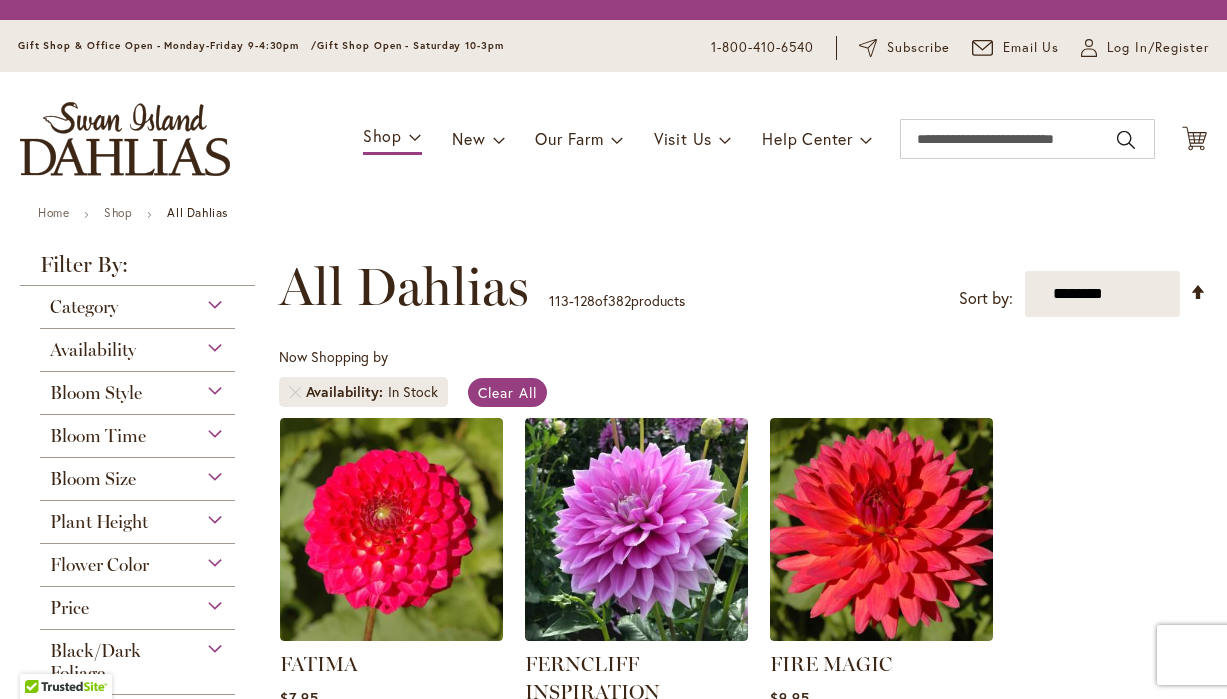 scroll, scrollTop: 0, scrollLeft: 0, axis: both 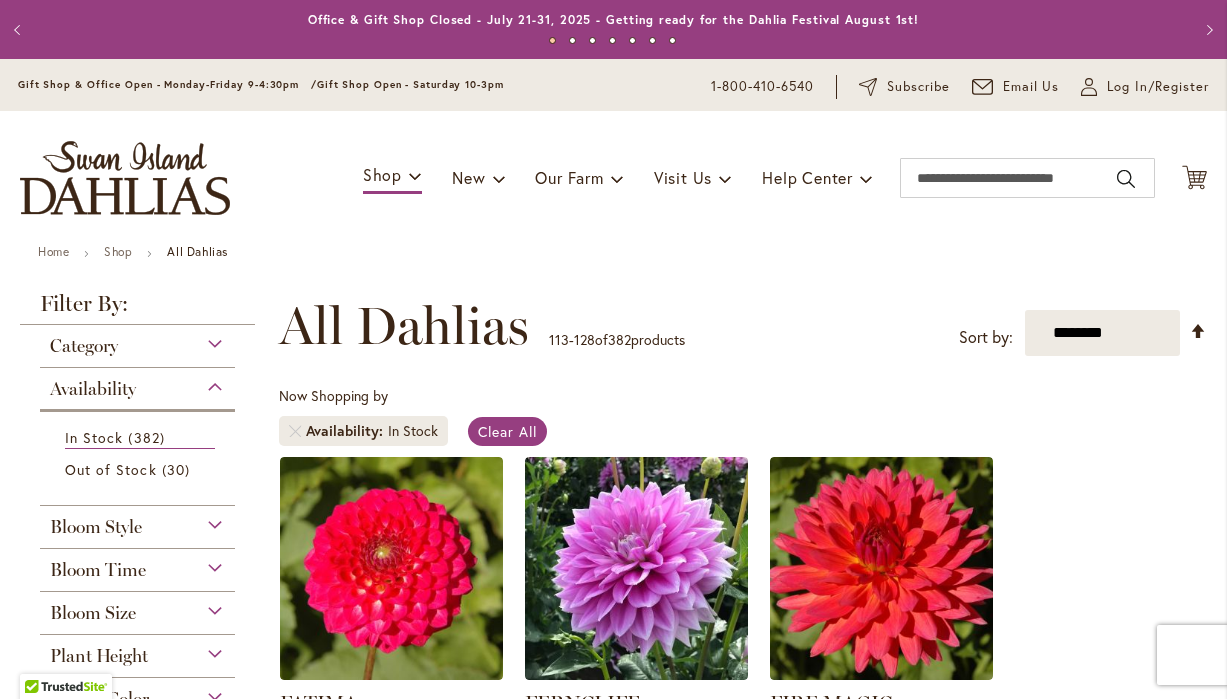 click on "Now Shopping by
Availability
In Stock
Clear All" at bounding box center (743, 421) 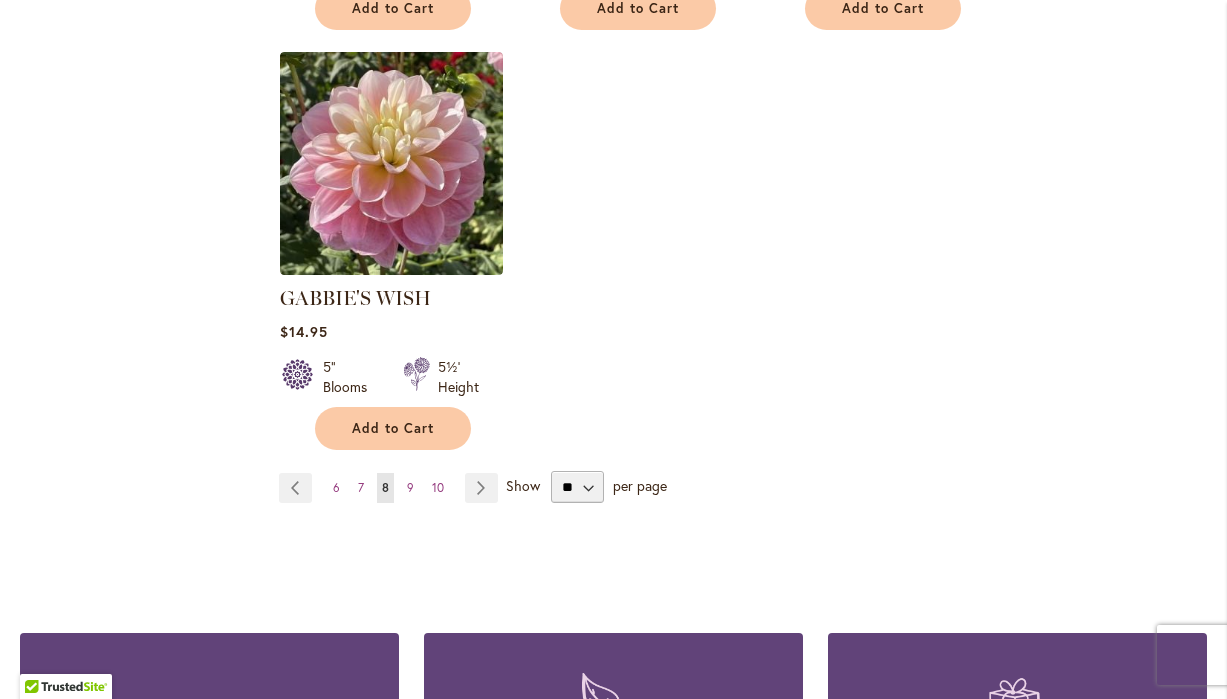 scroll, scrollTop: 2534, scrollLeft: 0, axis: vertical 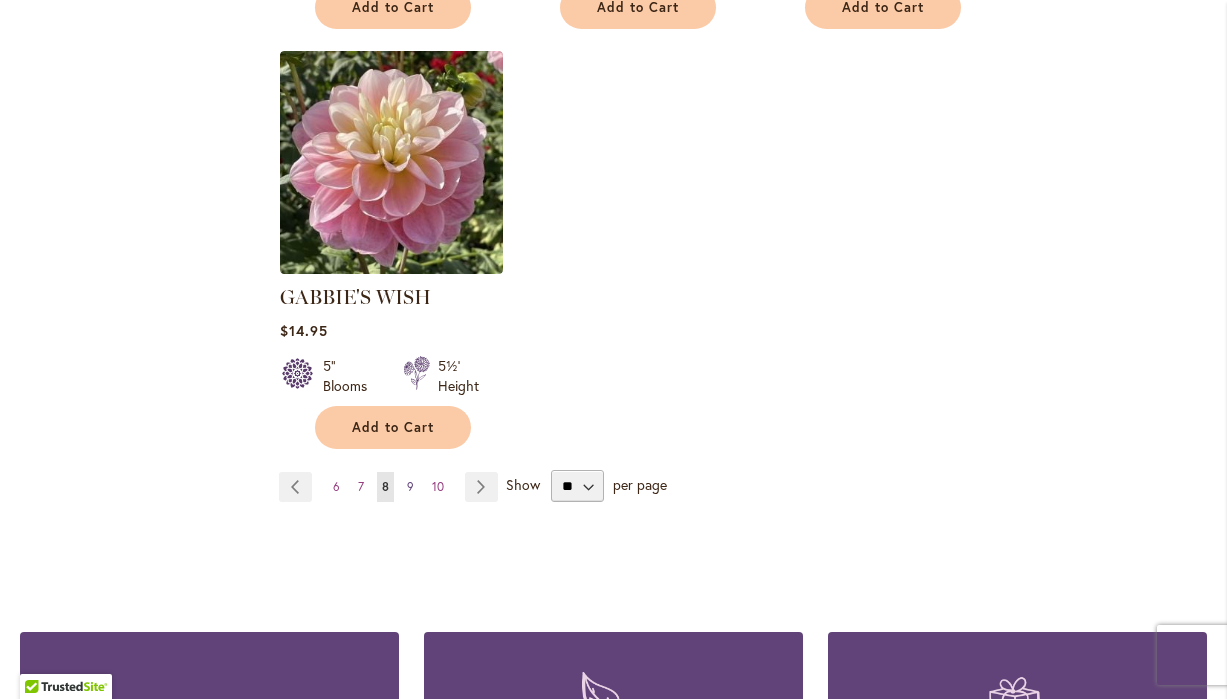 click on "9" at bounding box center (410, 486) 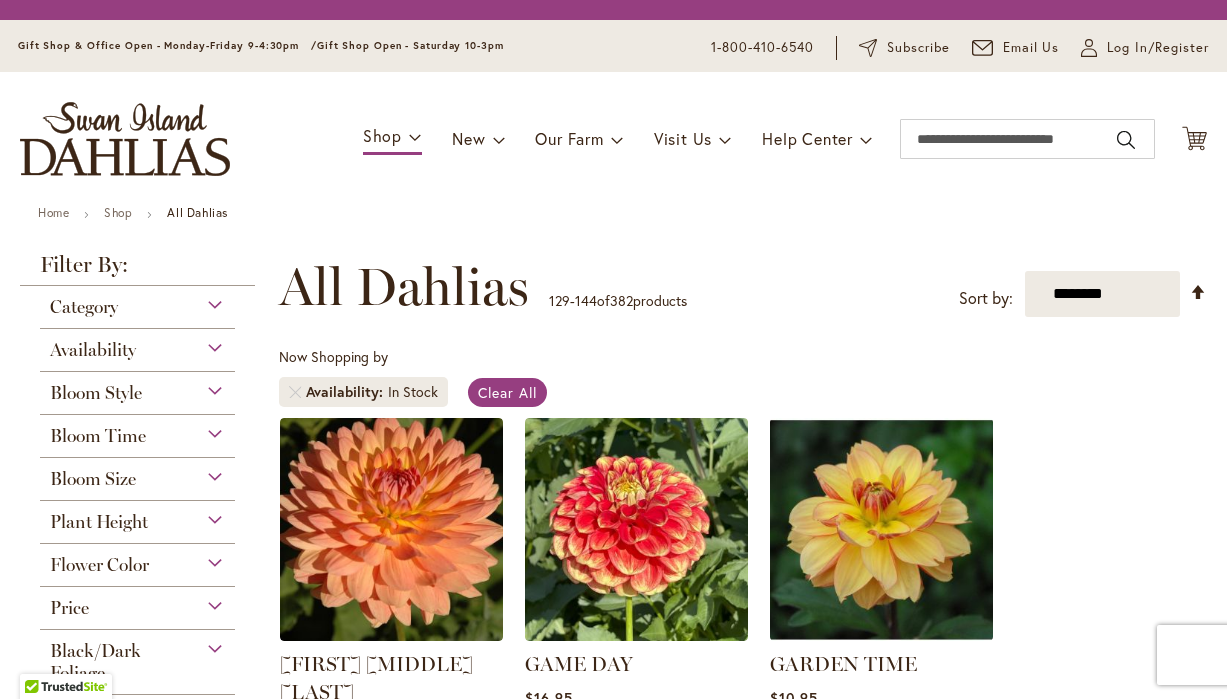 scroll, scrollTop: 0, scrollLeft: 0, axis: both 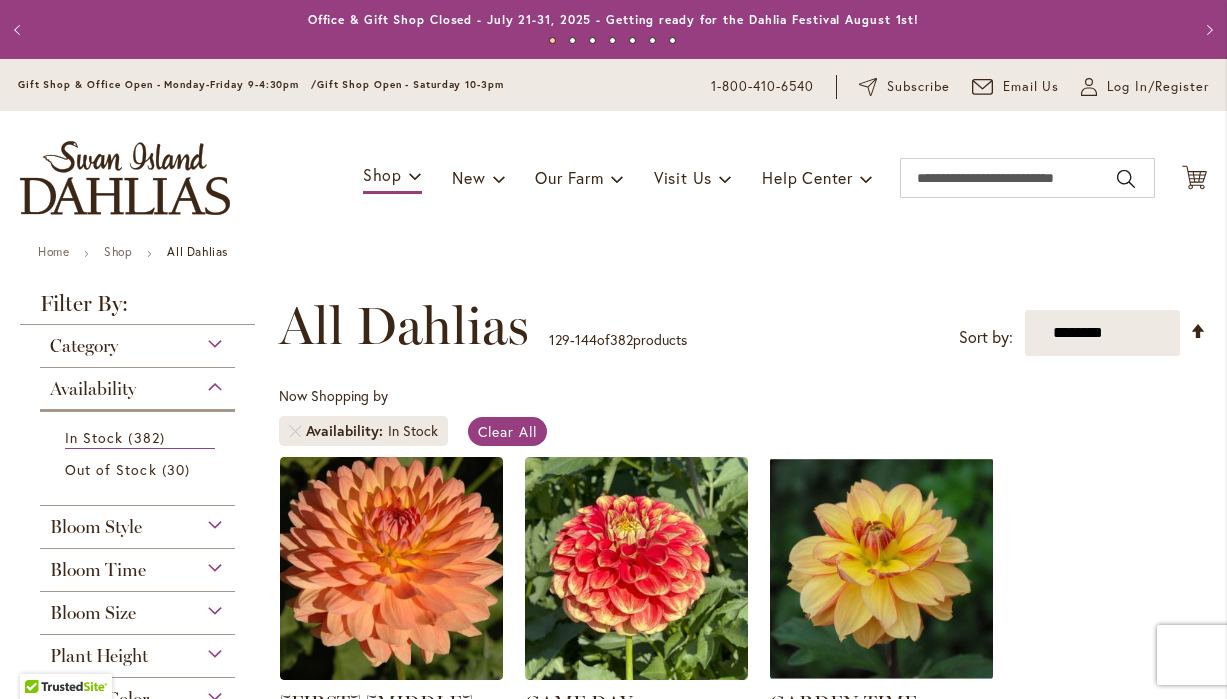 click on "**********" at bounding box center [743, 1680] 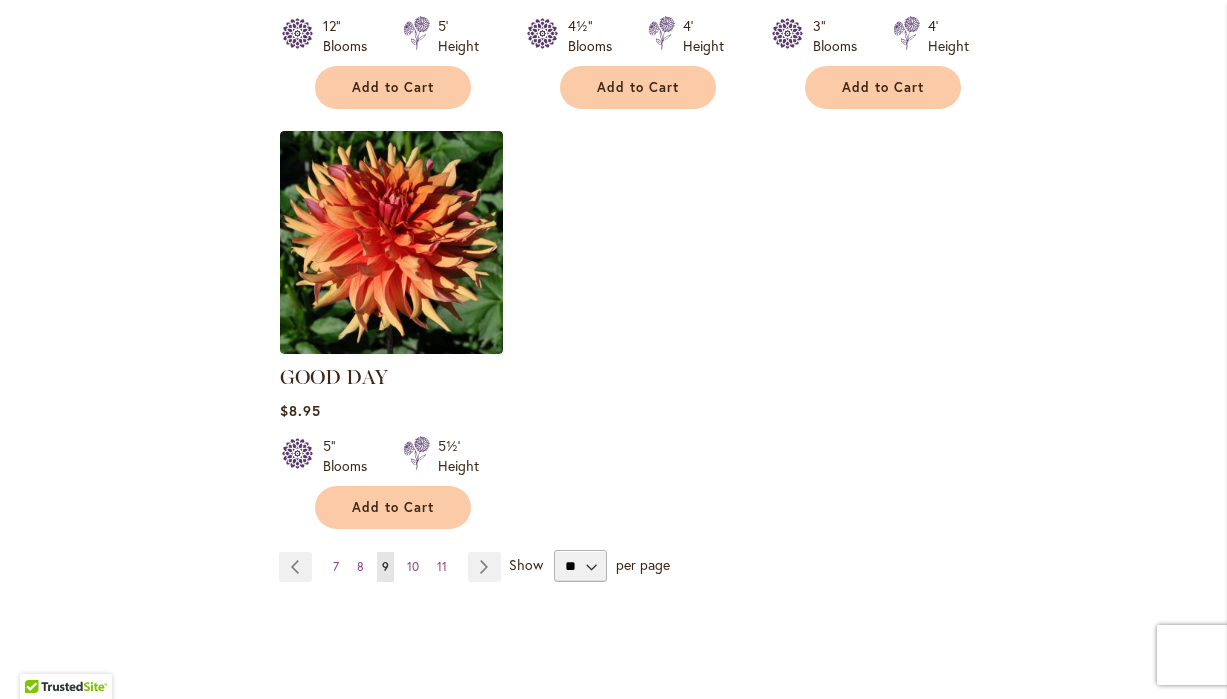 scroll, scrollTop: 2511, scrollLeft: 0, axis: vertical 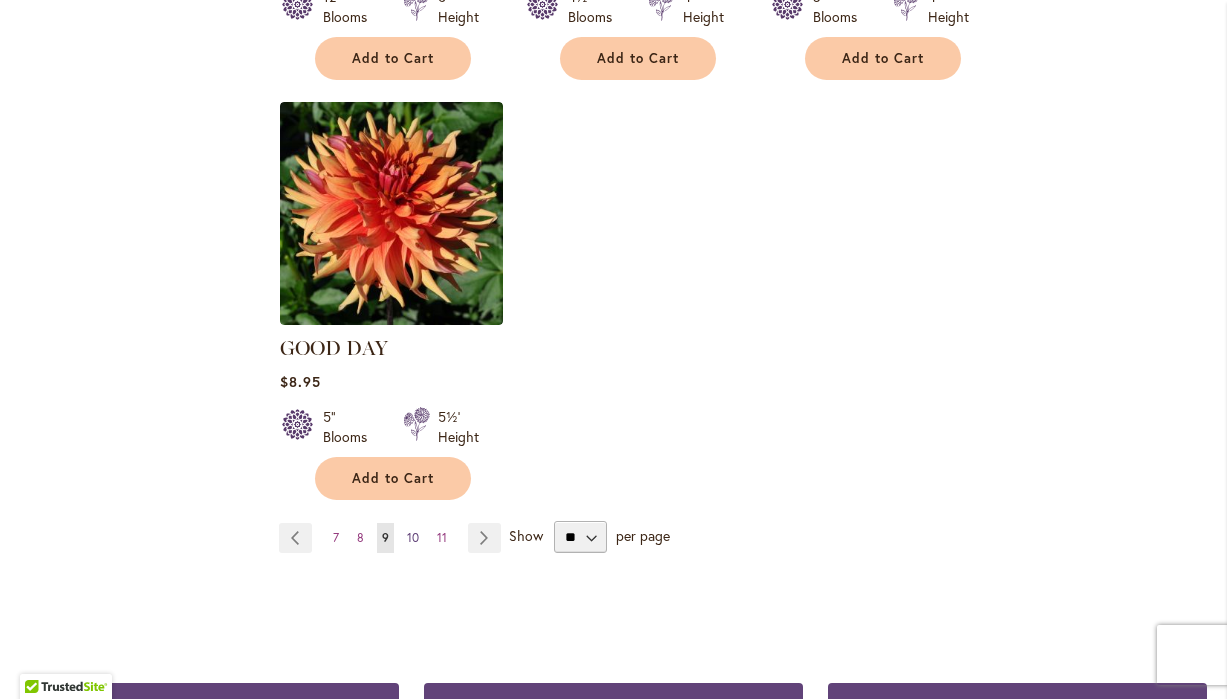 click on "10" at bounding box center [413, 537] 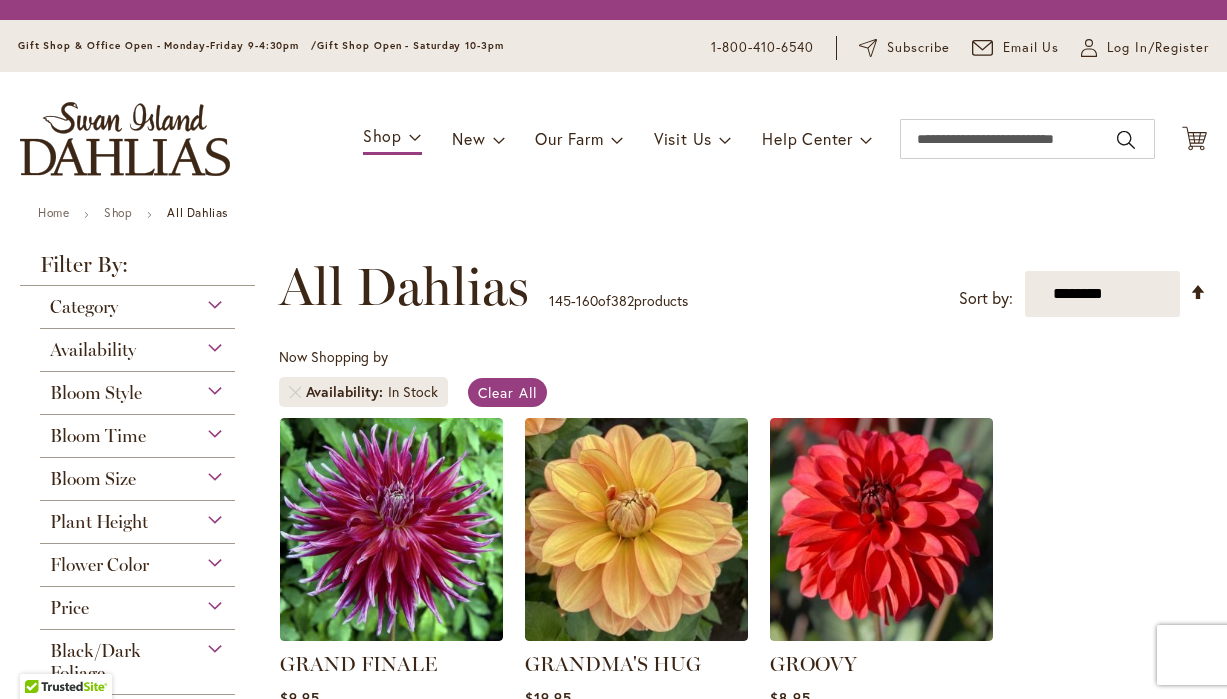 scroll, scrollTop: 0, scrollLeft: 0, axis: both 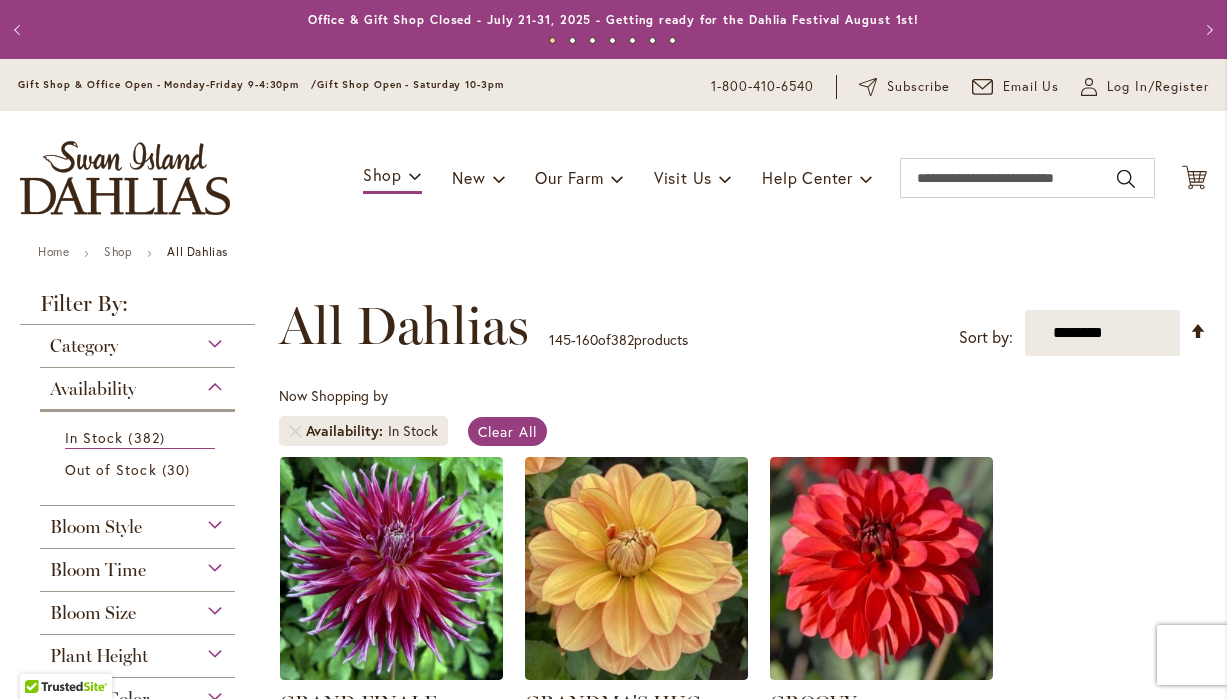 click on "**********" at bounding box center [743, 1690] 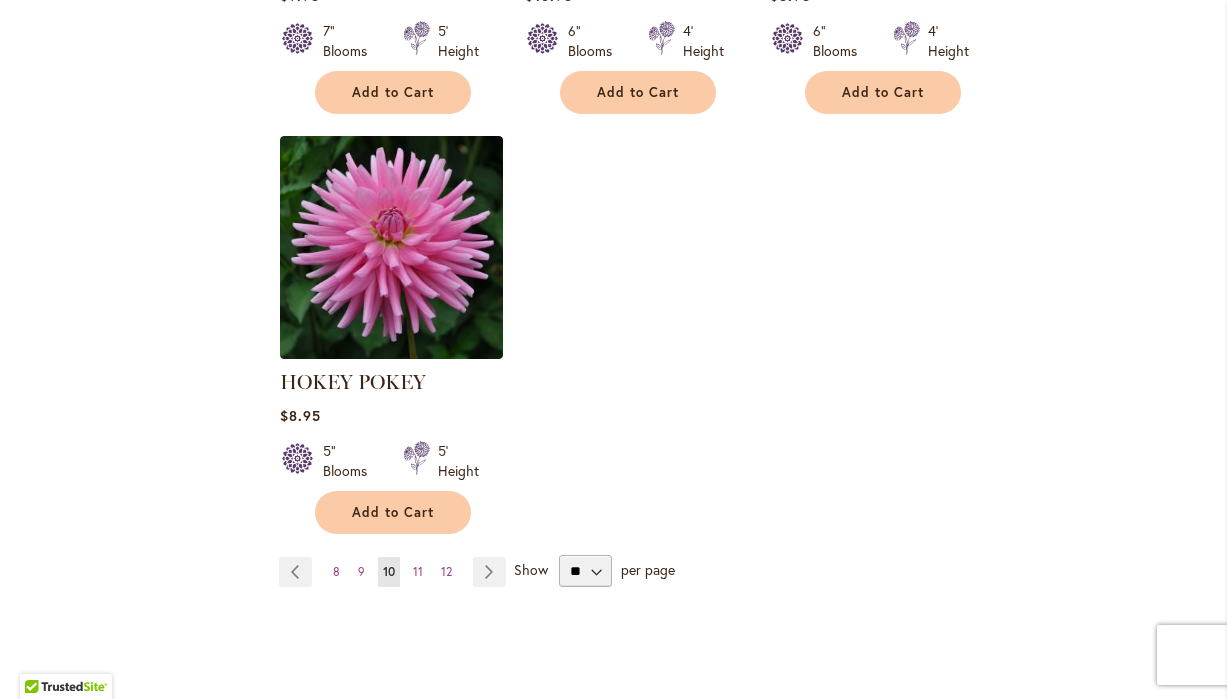 scroll, scrollTop: 2576, scrollLeft: 0, axis: vertical 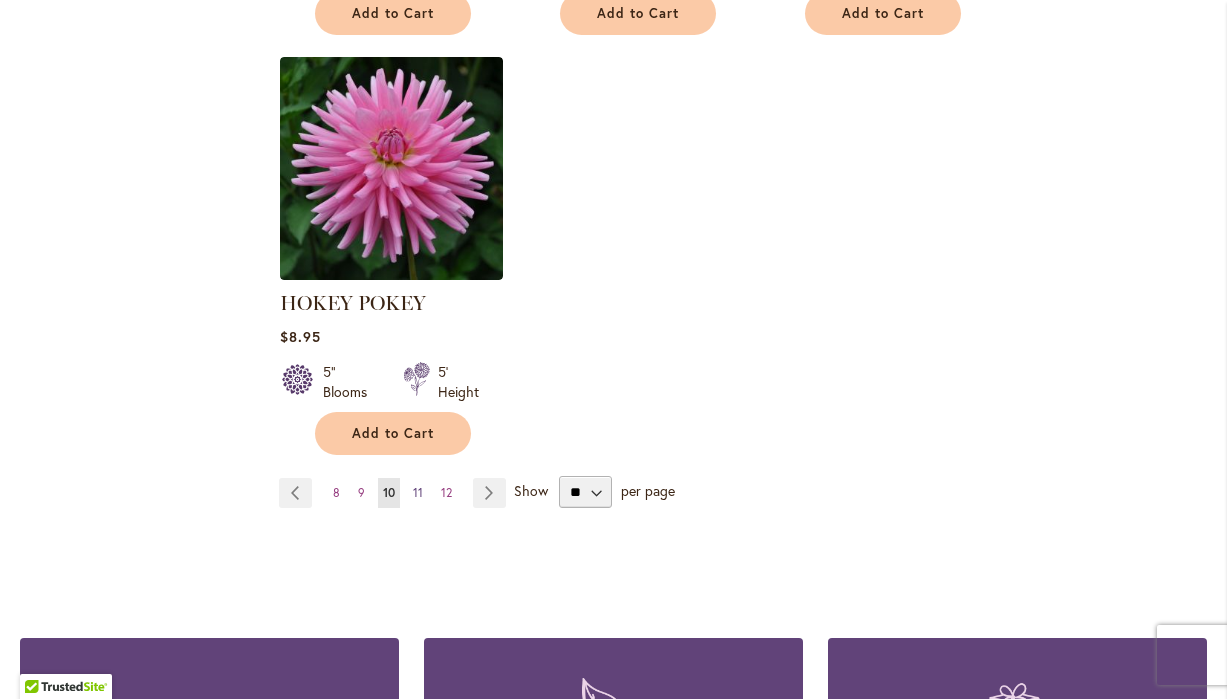 click on "11" at bounding box center (418, 492) 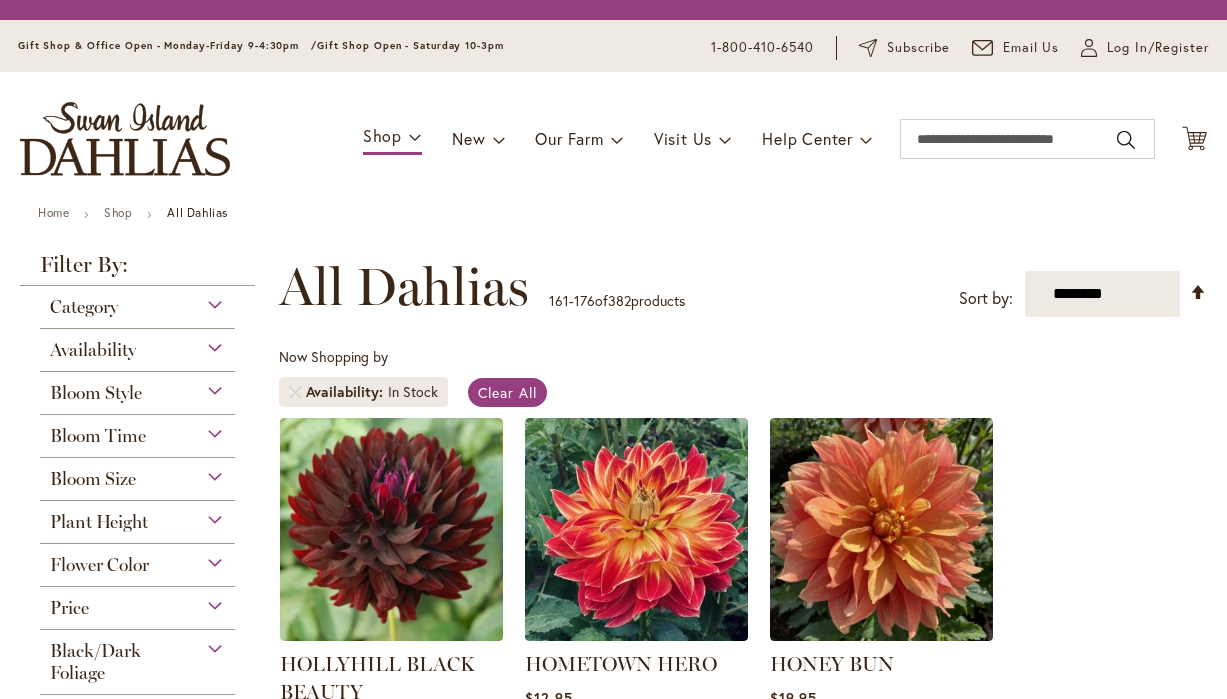 scroll, scrollTop: 0, scrollLeft: 0, axis: both 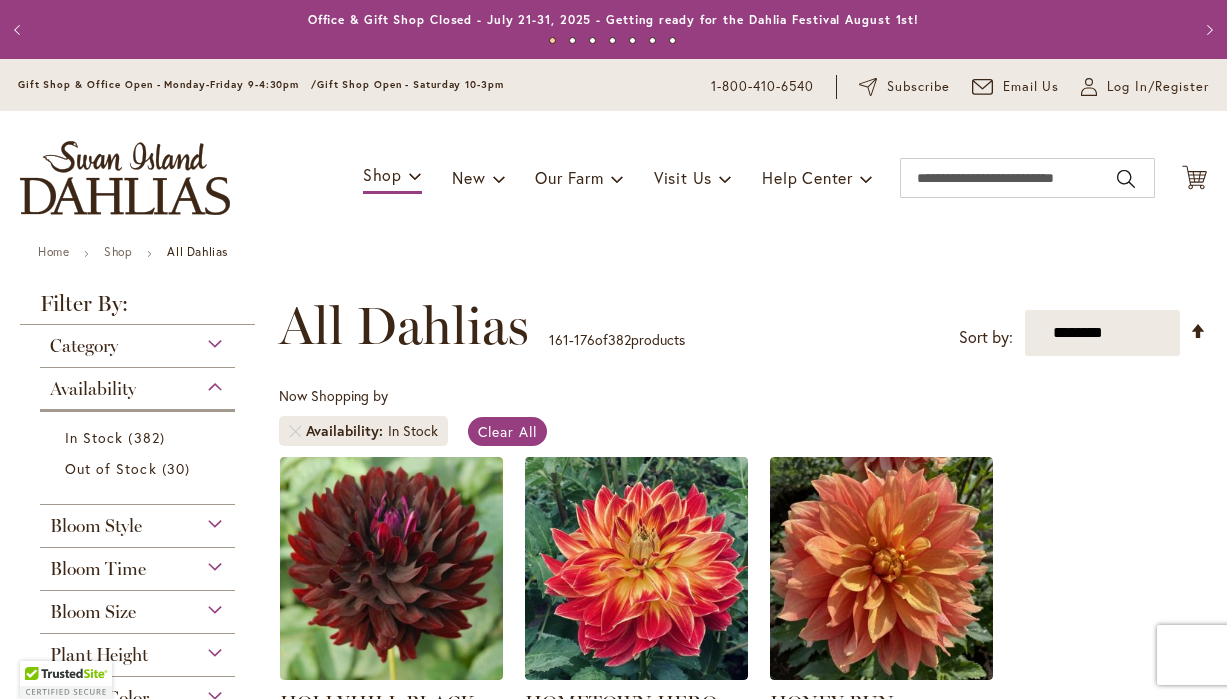 click on "Now Shopping by
Availability
In Stock
Clear All" at bounding box center (743, 421) 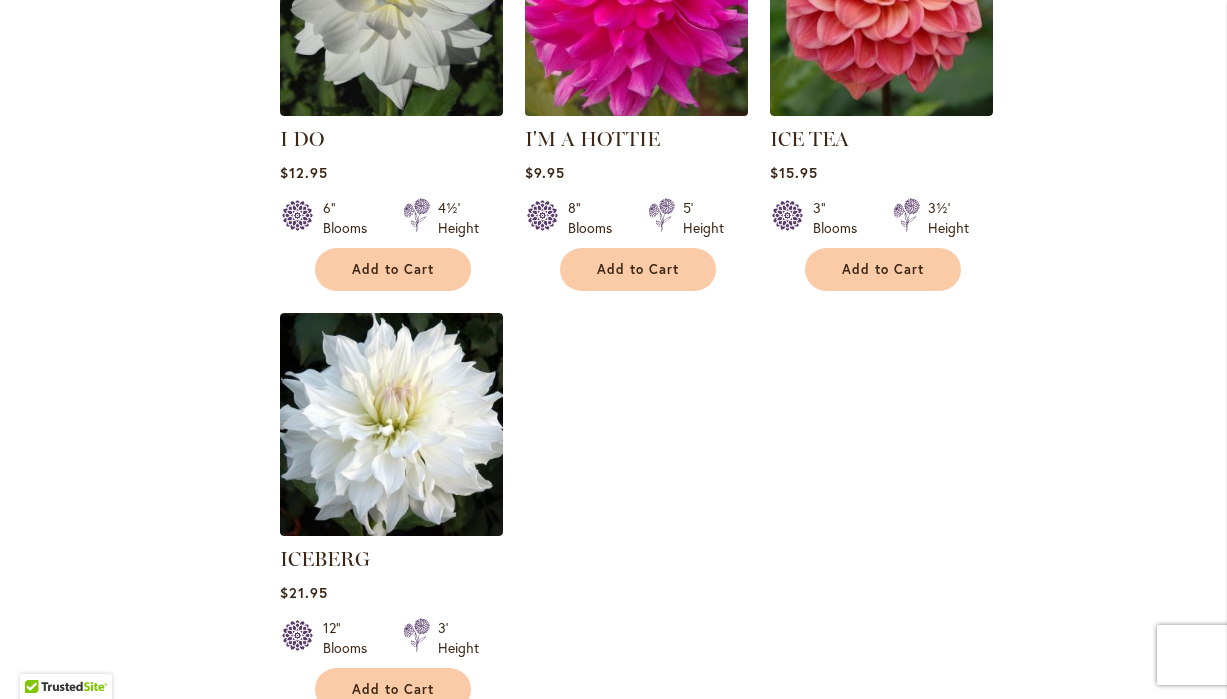 scroll, scrollTop: 2352, scrollLeft: 0, axis: vertical 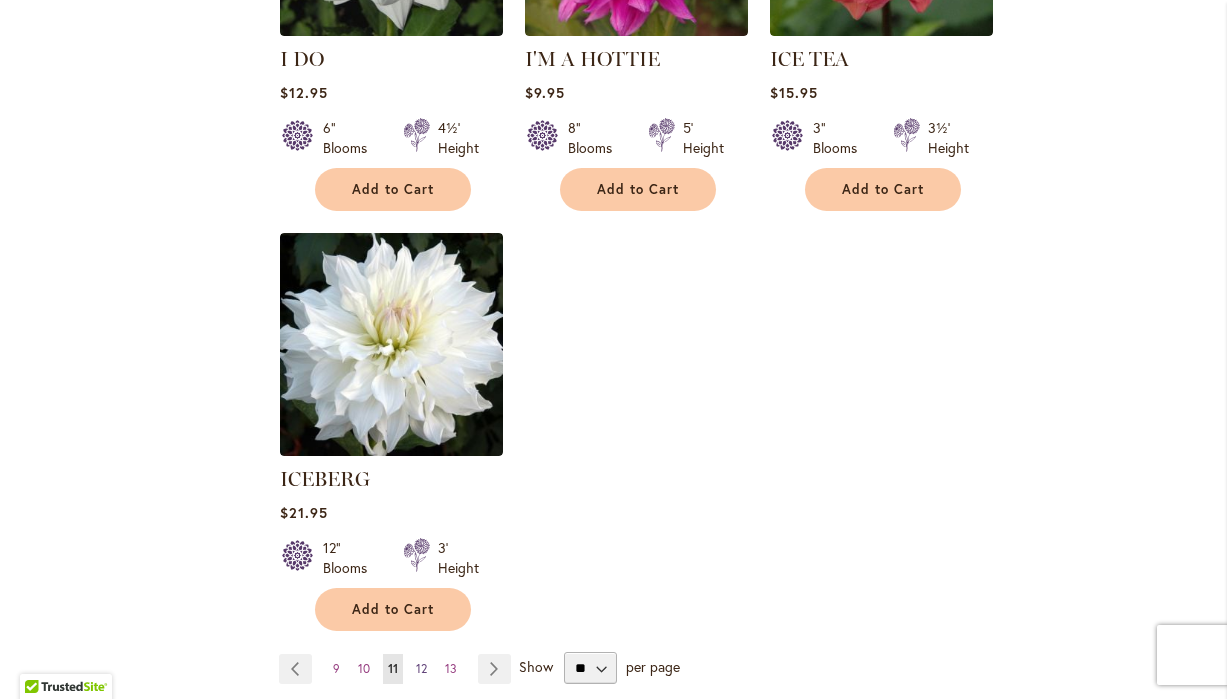 click on "12" at bounding box center [421, 668] 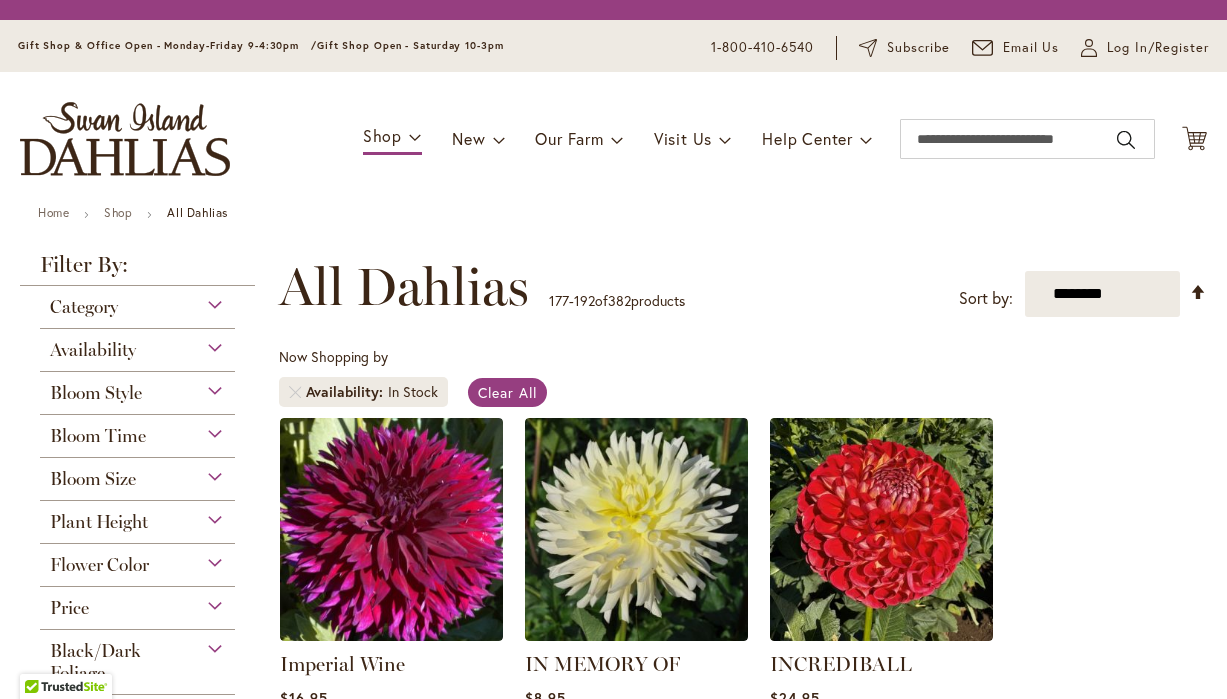 scroll, scrollTop: 0, scrollLeft: 0, axis: both 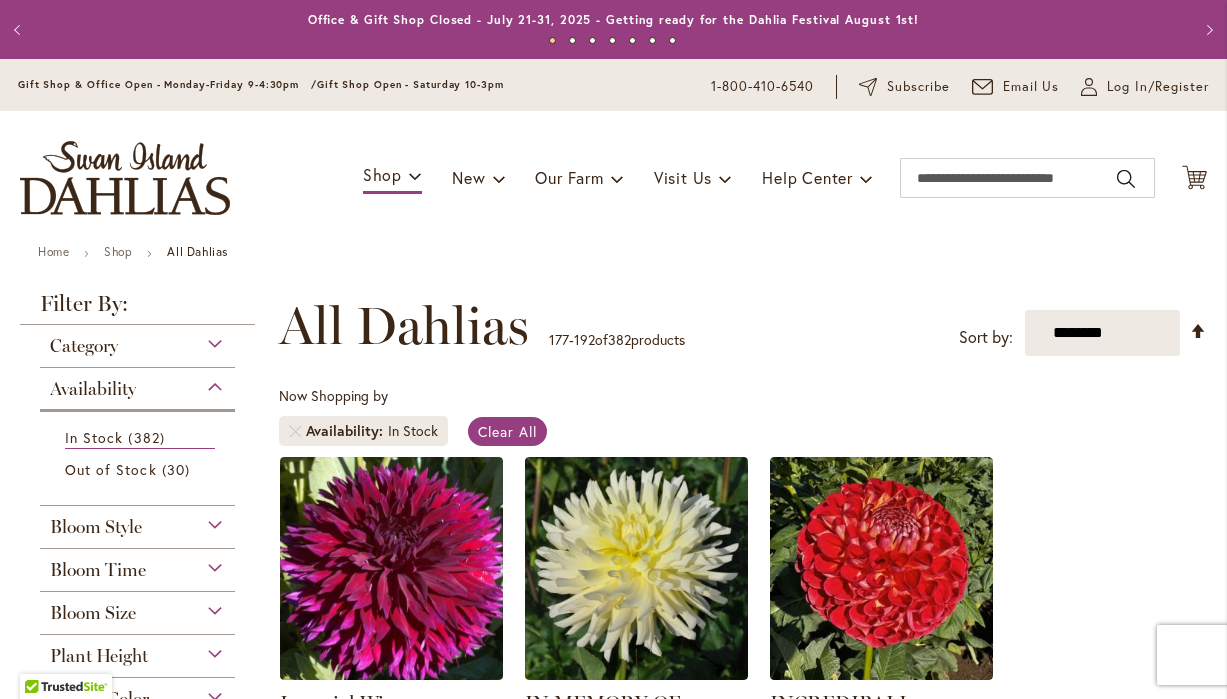 click on "Sort by:" at bounding box center [986, 337] 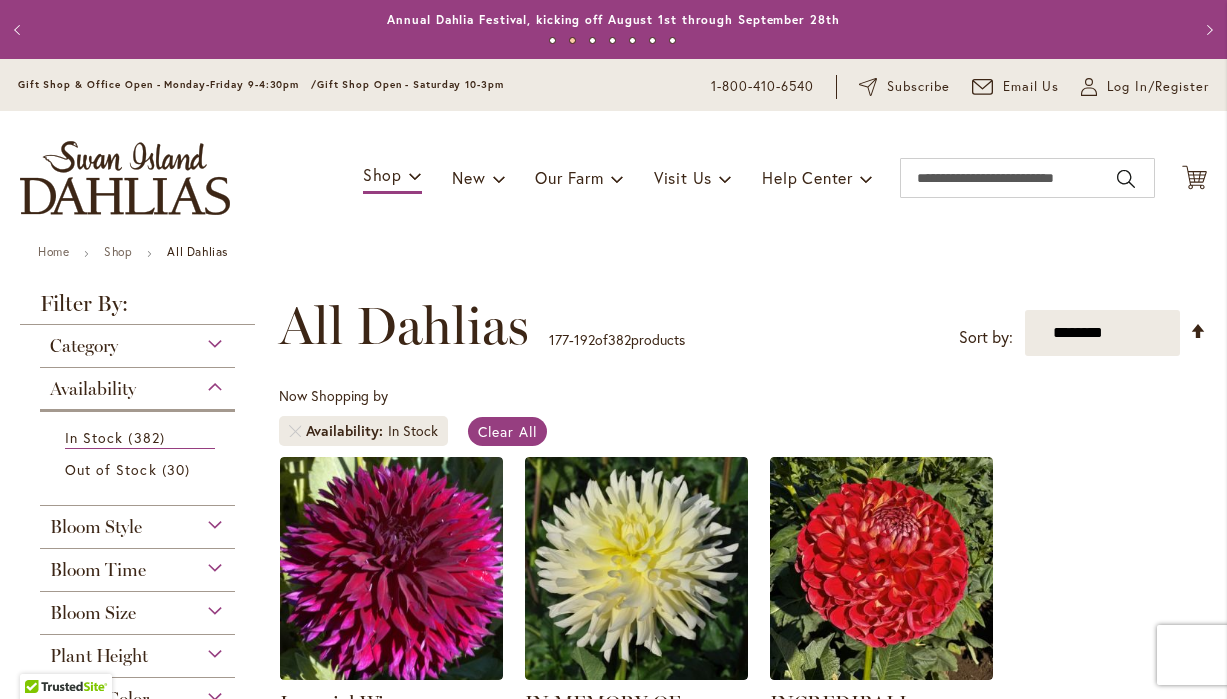 click on "Bloom Size" at bounding box center [137, 608] 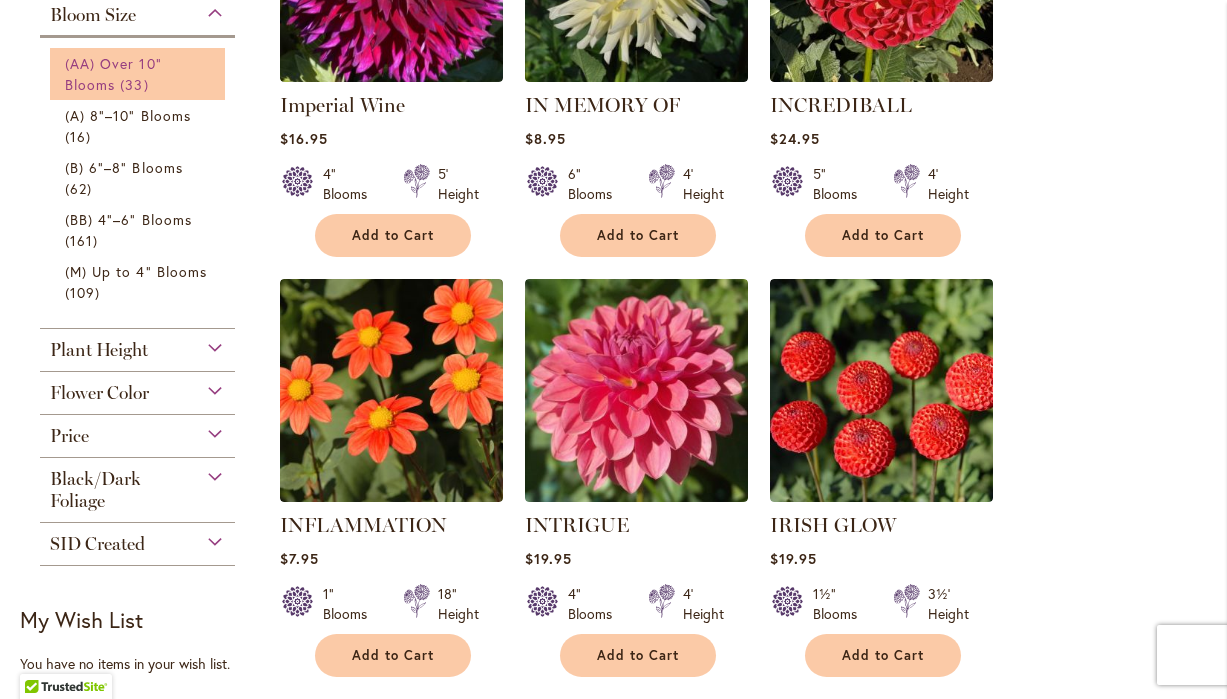 click on "(AA) Over 10" Blooms
33
items" at bounding box center [140, 74] 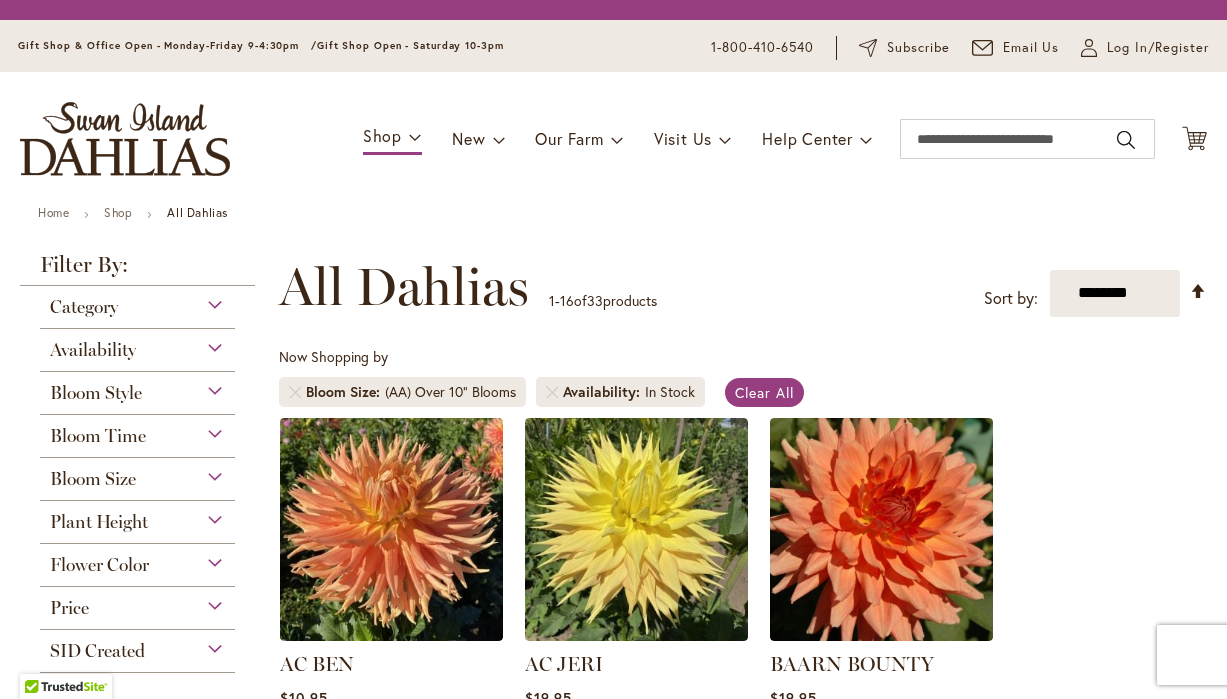 scroll, scrollTop: 0, scrollLeft: 0, axis: both 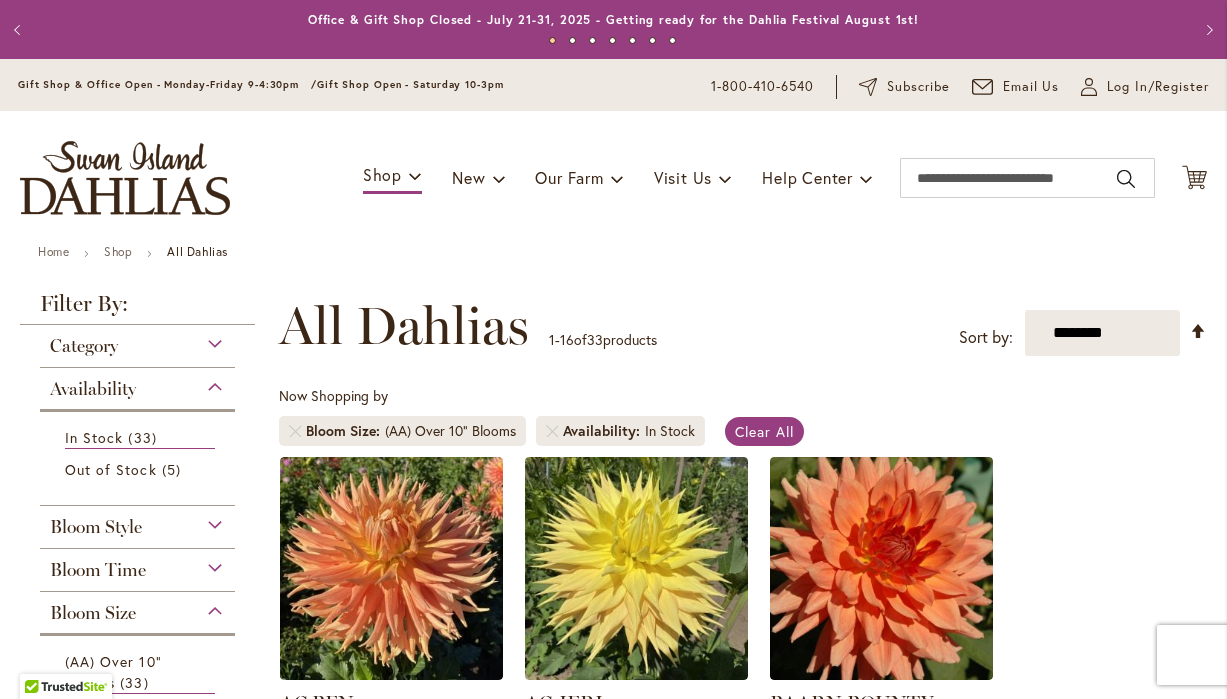click on "**********" at bounding box center [743, 326] 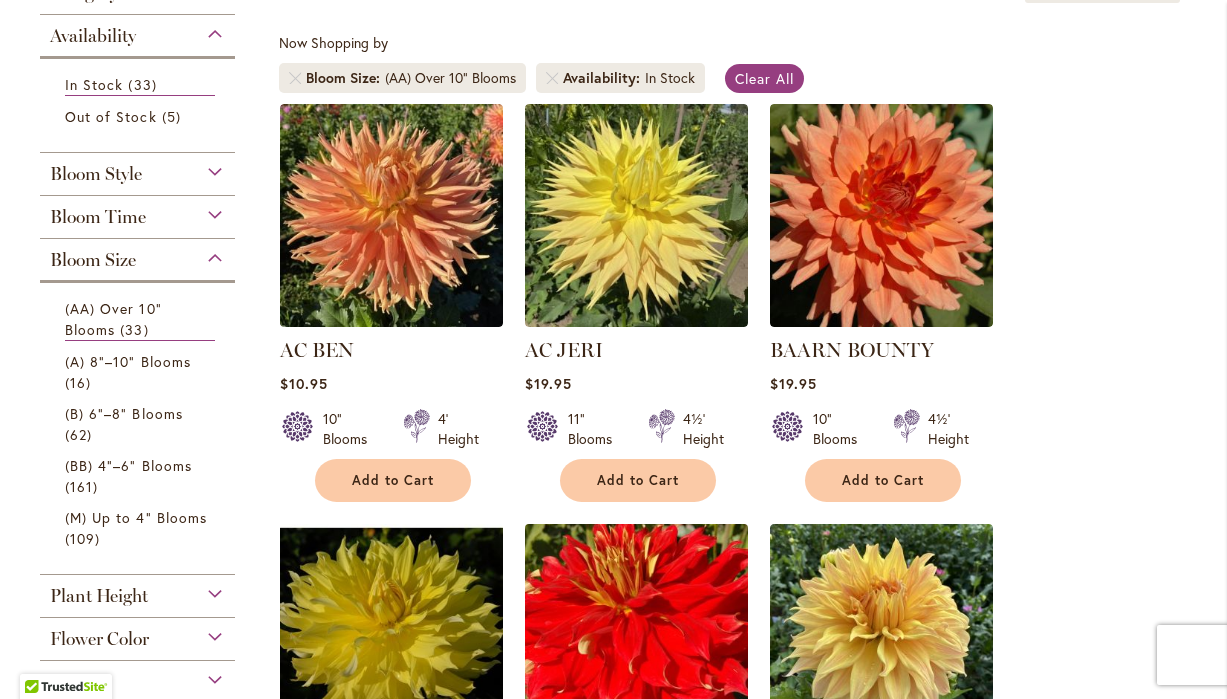 scroll, scrollTop: 348, scrollLeft: 0, axis: vertical 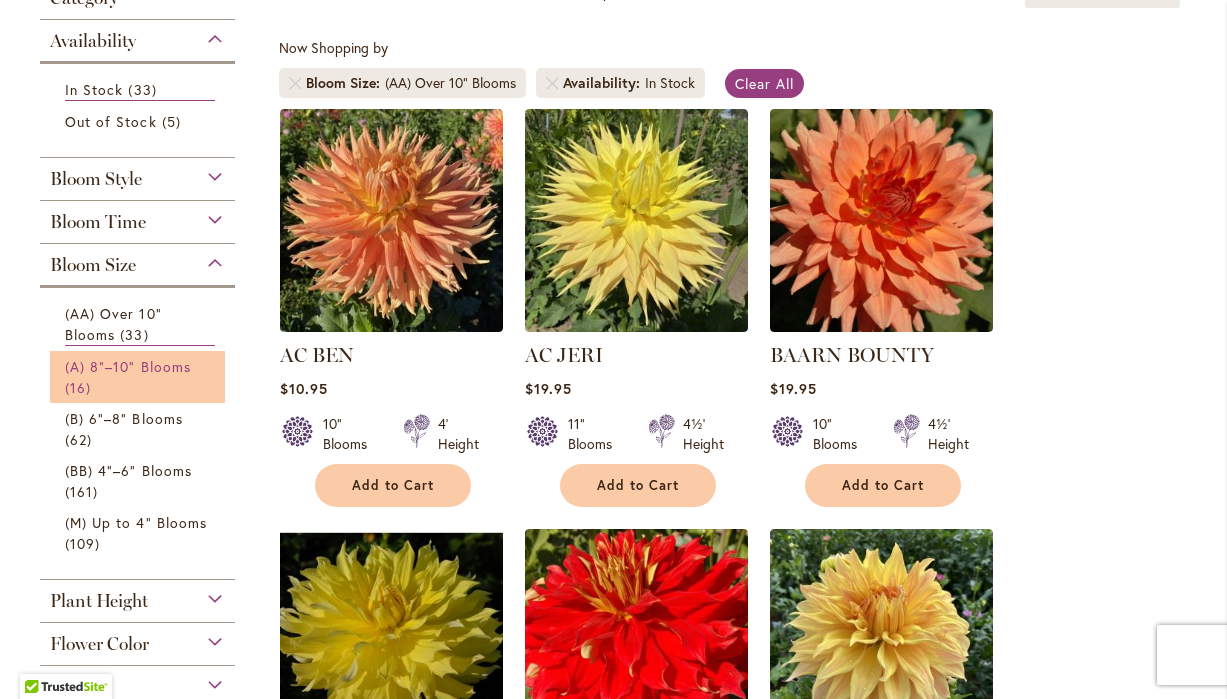 click on "(A) 8"–10" Blooms" at bounding box center (128, 366) 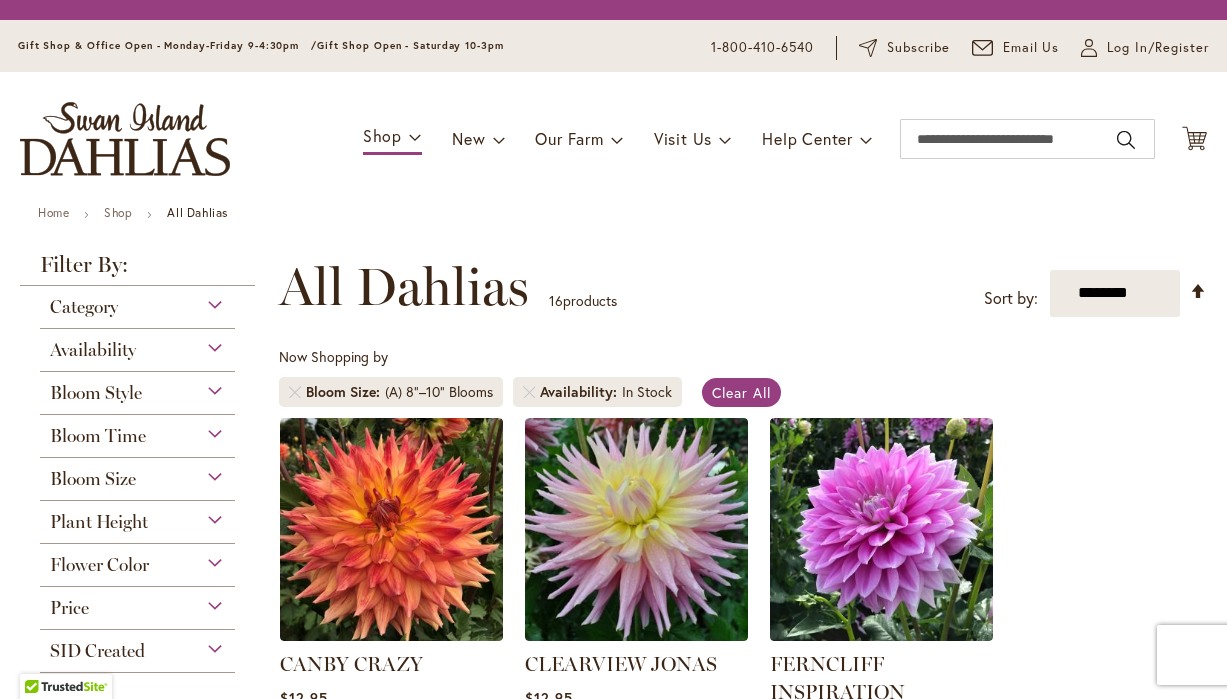 scroll, scrollTop: 0, scrollLeft: 0, axis: both 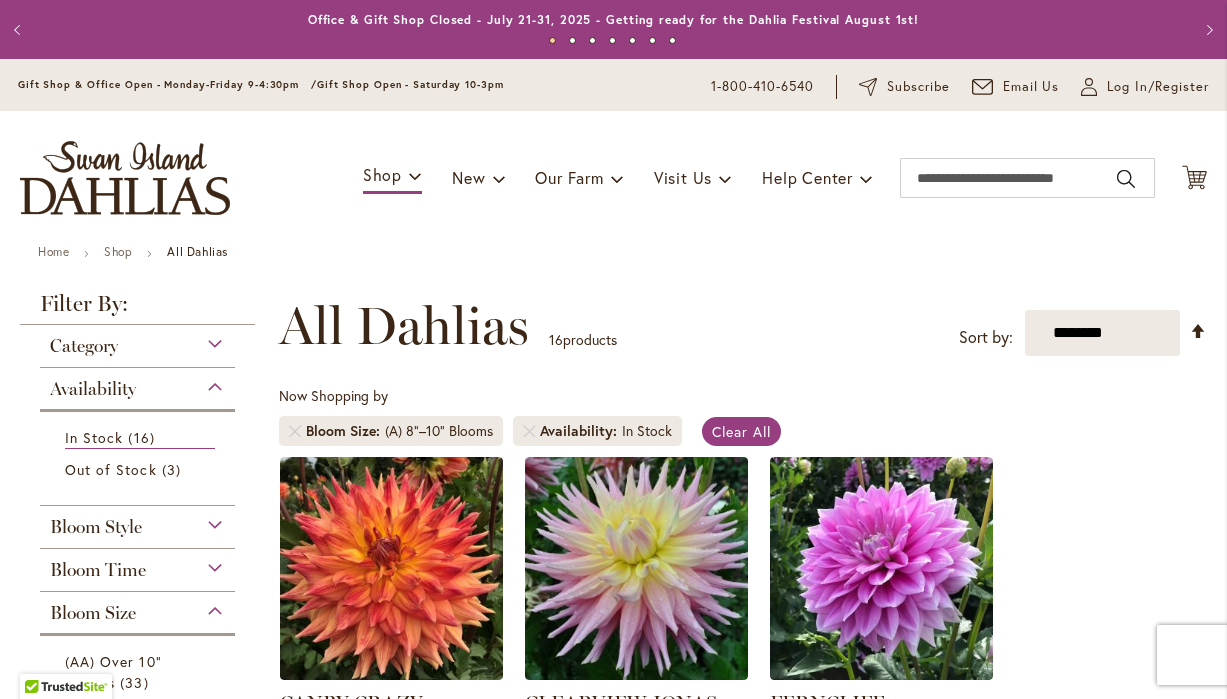 click on "All Dahlias" at bounding box center [404, 326] 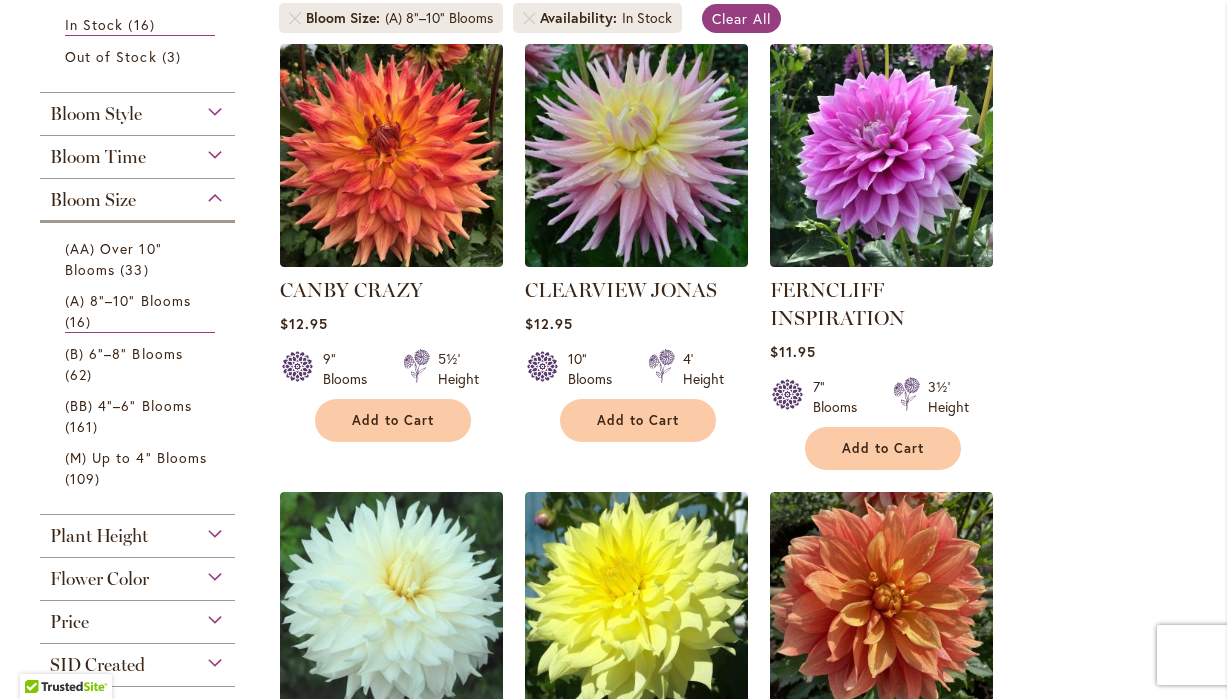 scroll, scrollTop: 410, scrollLeft: 0, axis: vertical 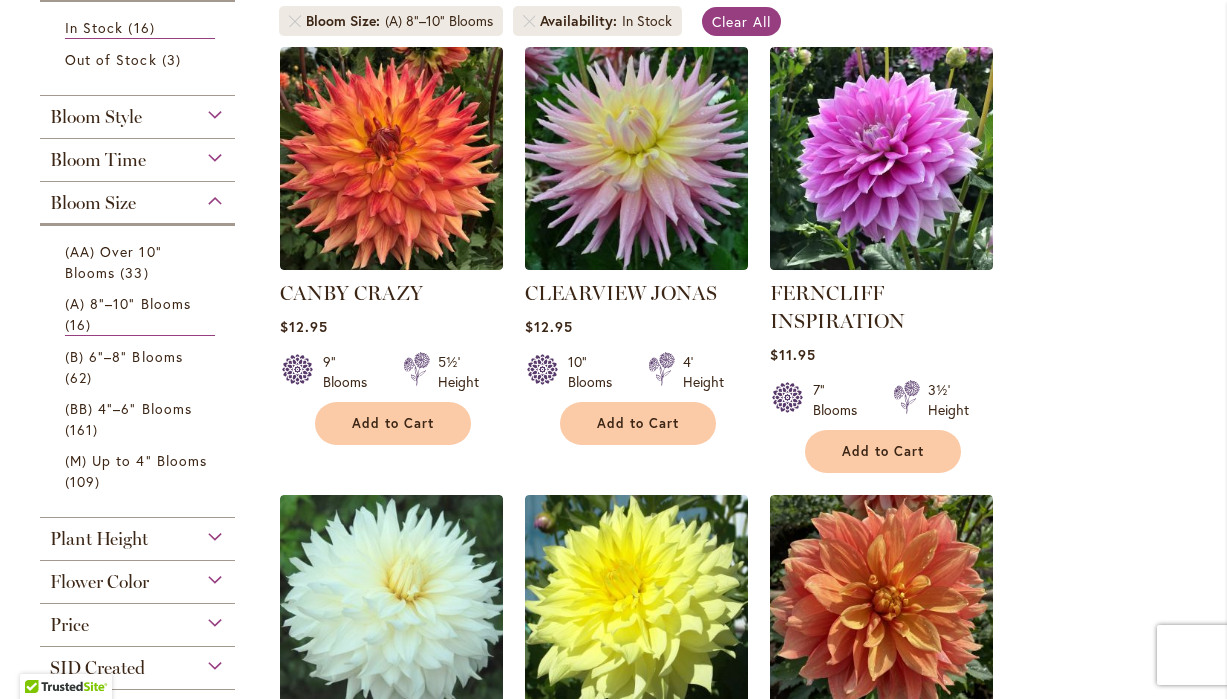 click on "Plant Height" at bounding box center (137, 534) 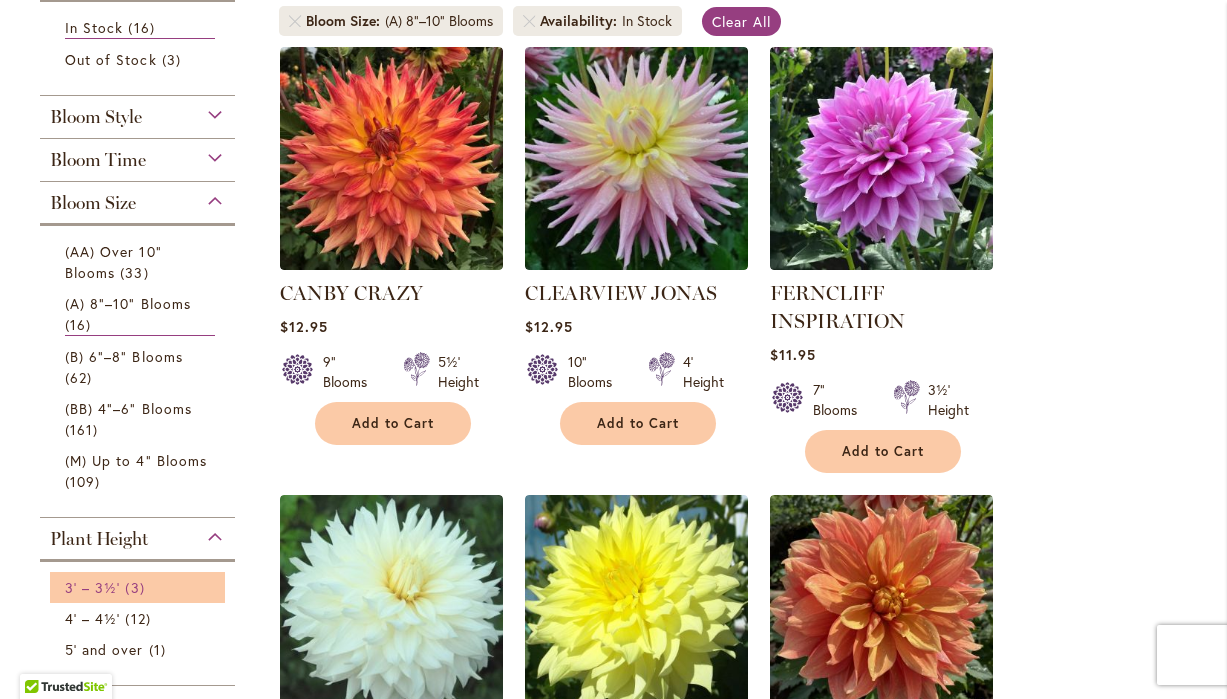 click on "3
items" at bounding box center (137, 587) 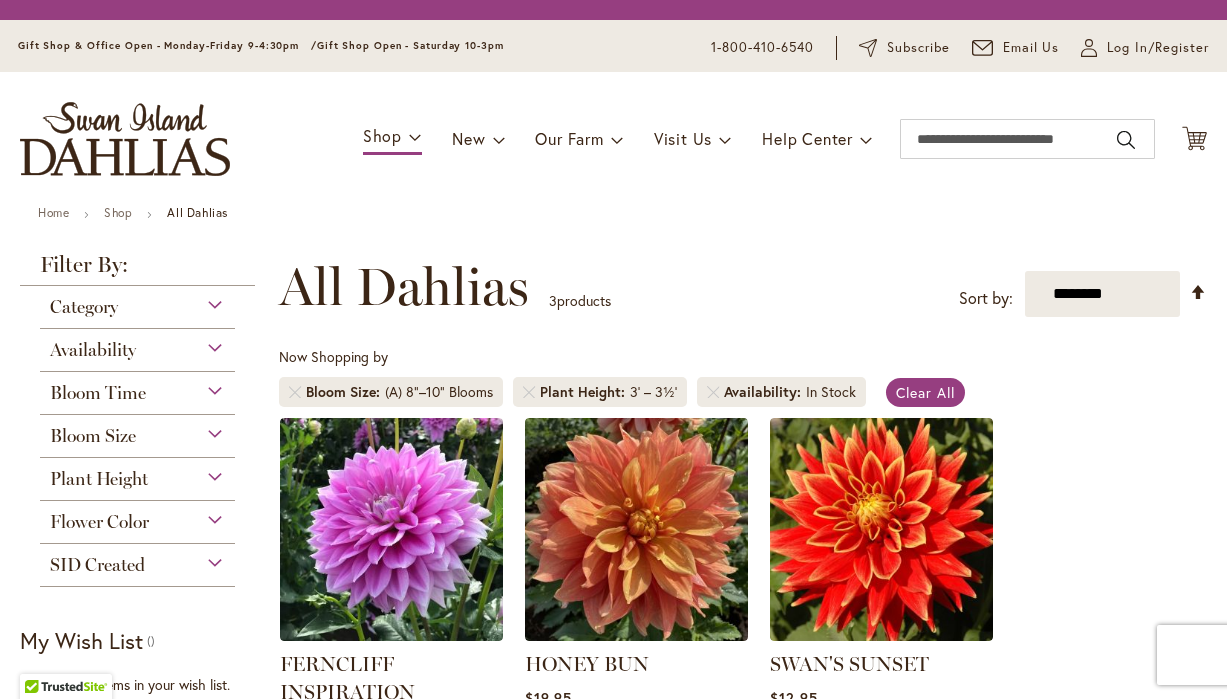 scroll, scrollTop: 0, scrollLeft: 0, axis: both 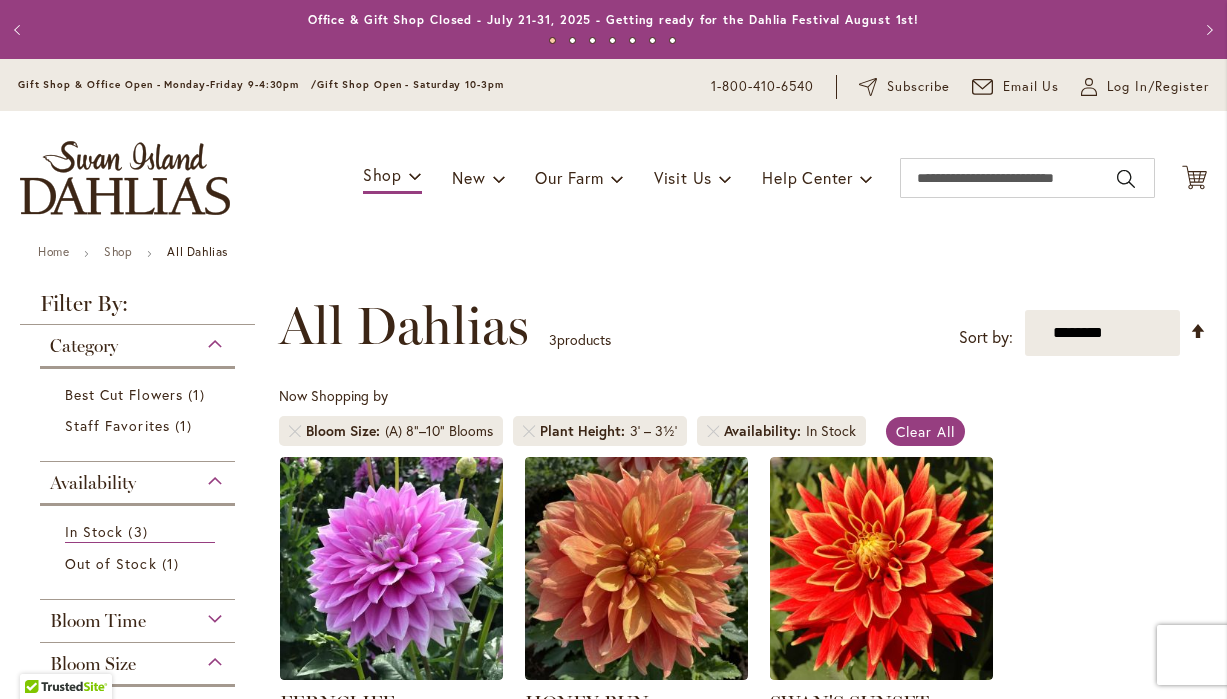 click on "**********" at bounding box center [743, 616] 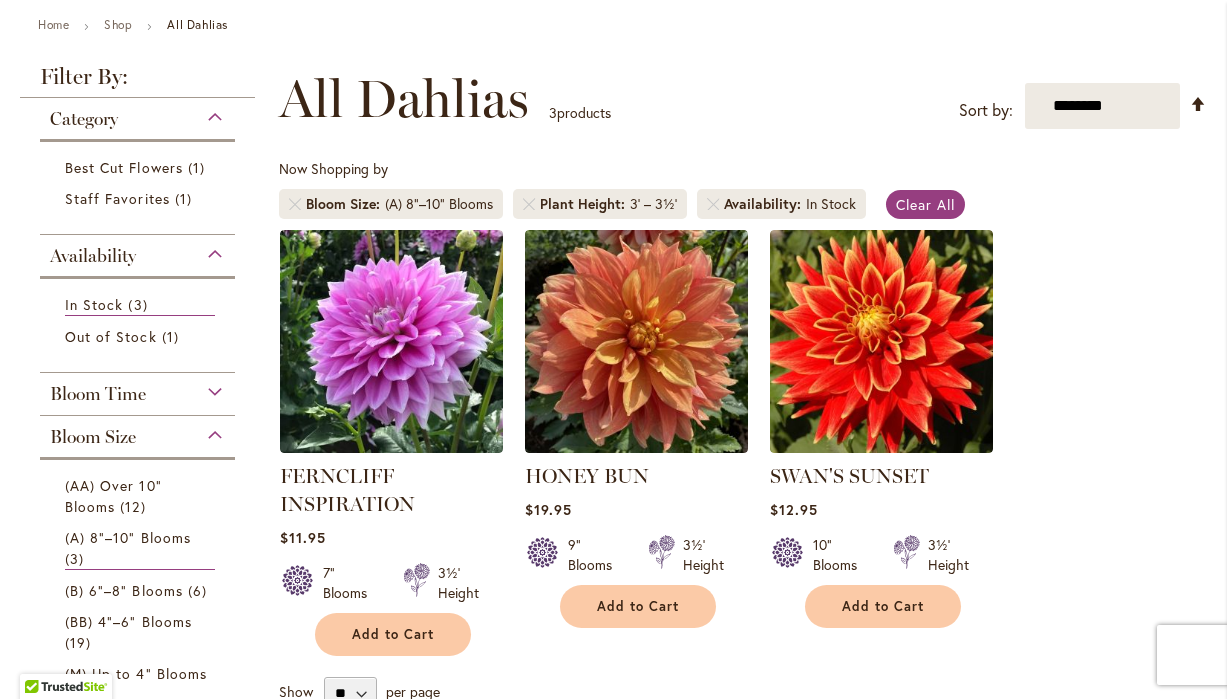 scroll, scrollTop: 205, scrollLeft: 0, axis: vertical 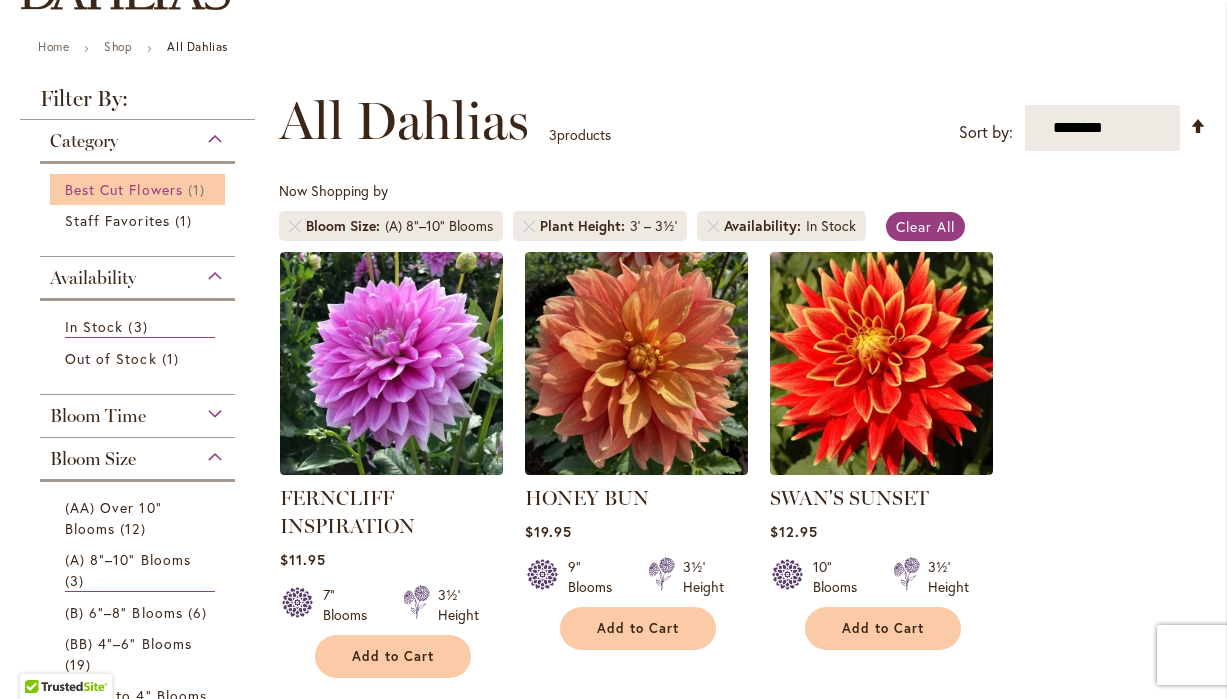 click on "Best Cut Flowers
1
item" at bounding box center (140, 189) 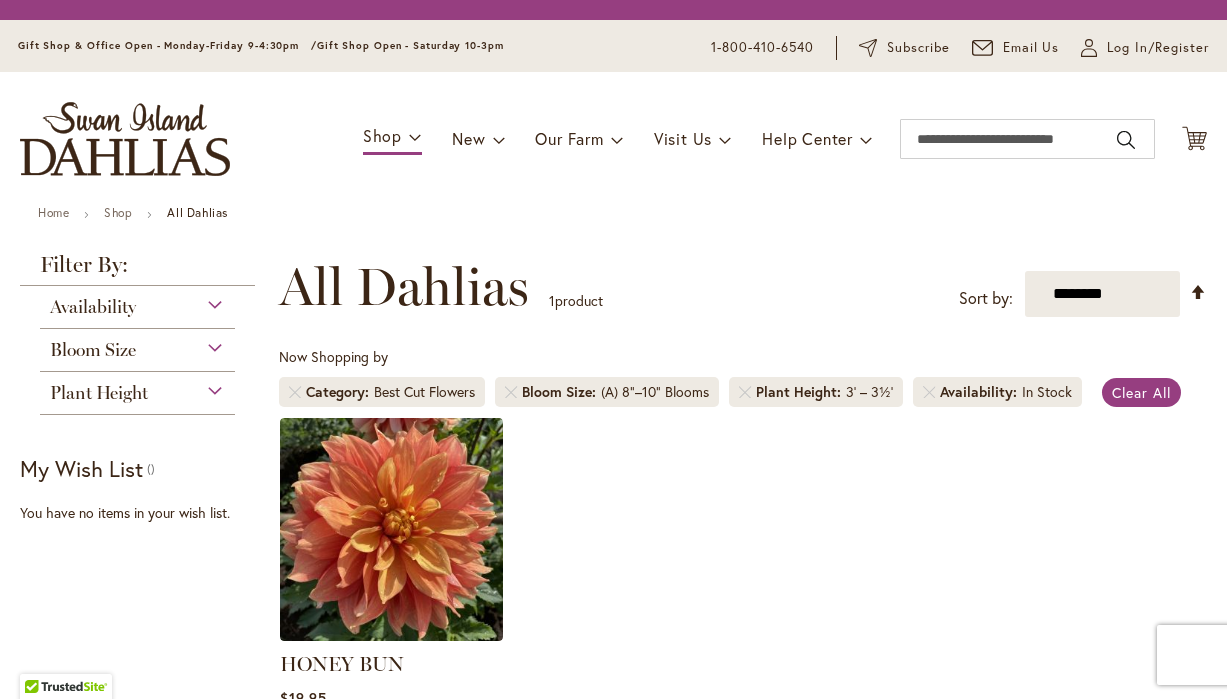 scroll, scrollTop: 0, scrollLeft: 0, axis: both 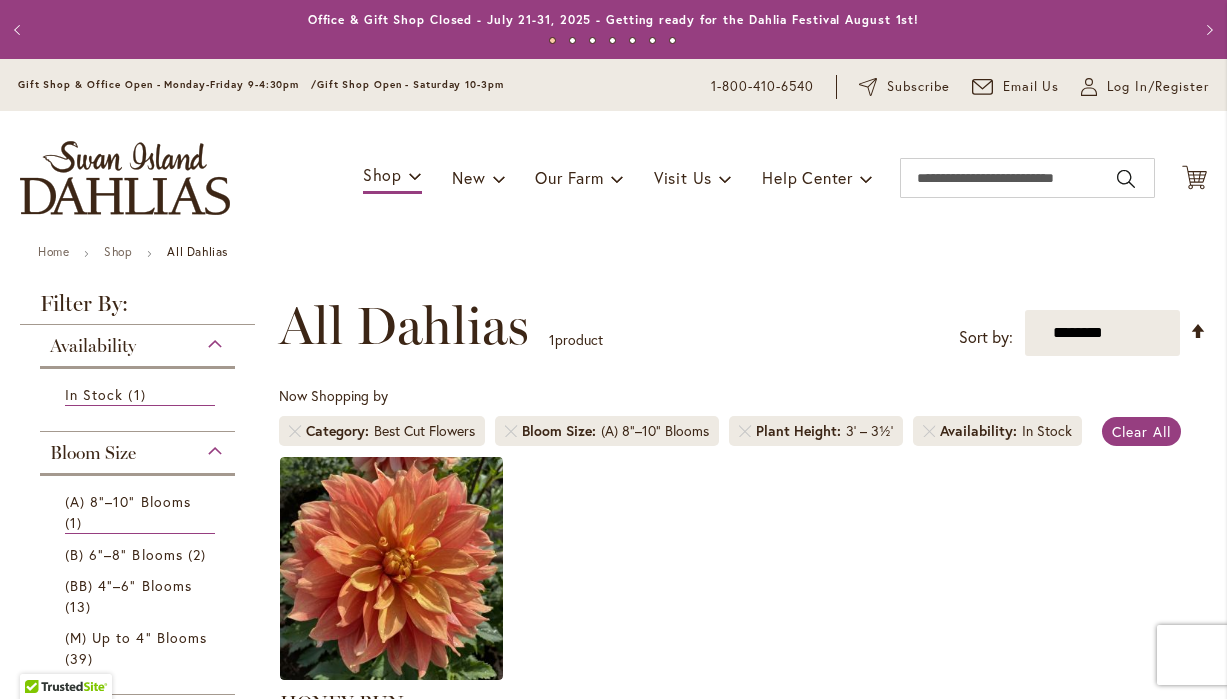 click on "HONEY BUN
Rating:
80%
1                  Review
$19.95
9" Blooms 3½' Height Add to Cart" at bounding box center [743, 656] 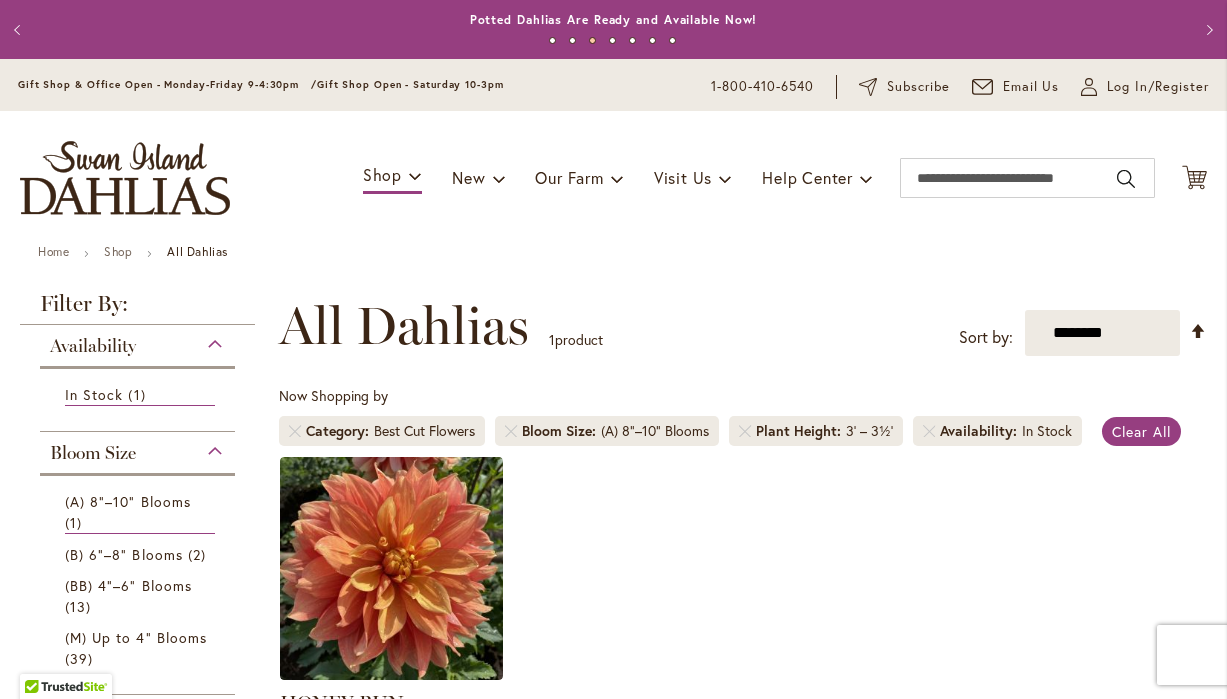 scroll, scrollTop: 0, scrollLeft: 0, axis: both 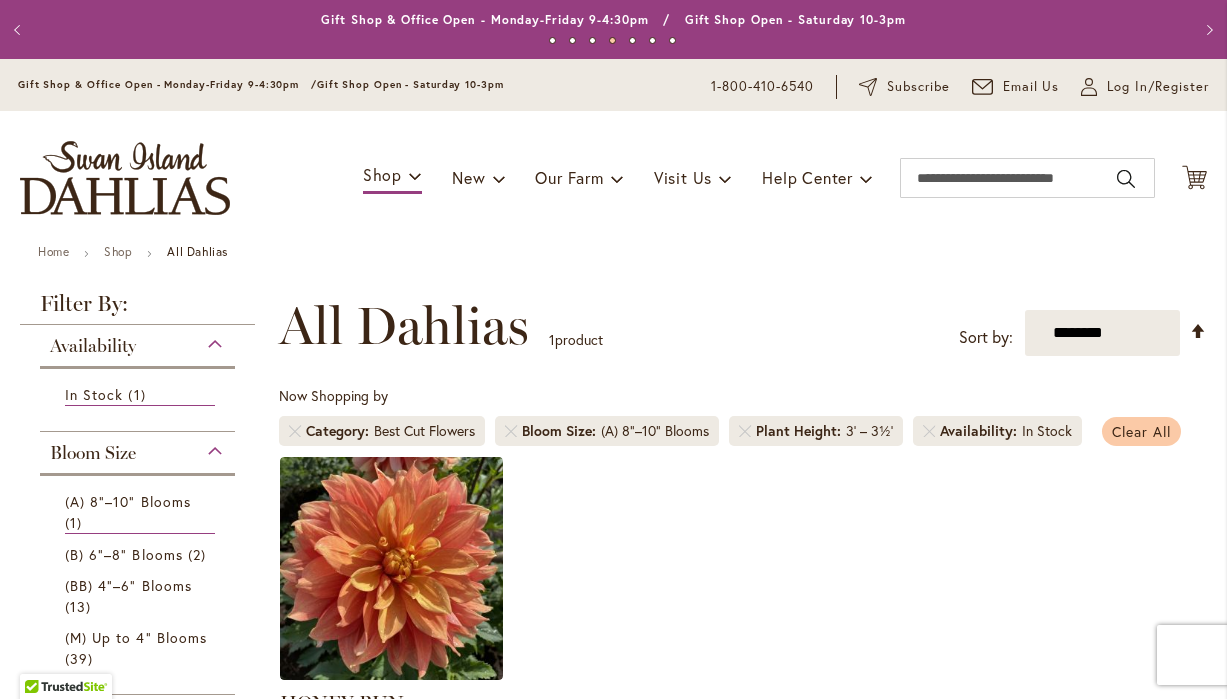 click on "Clear All" at bounding box center [1141, 431] 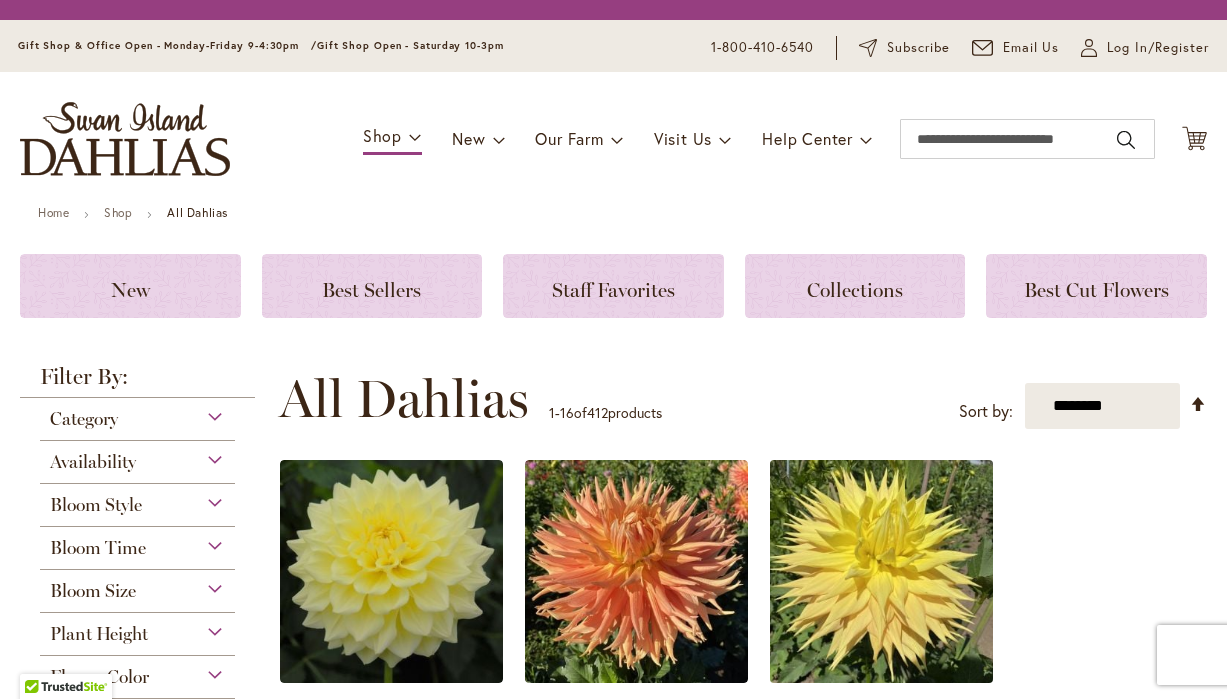 scroll, scrollTop: 0, scrollLeft: 0, axis: both 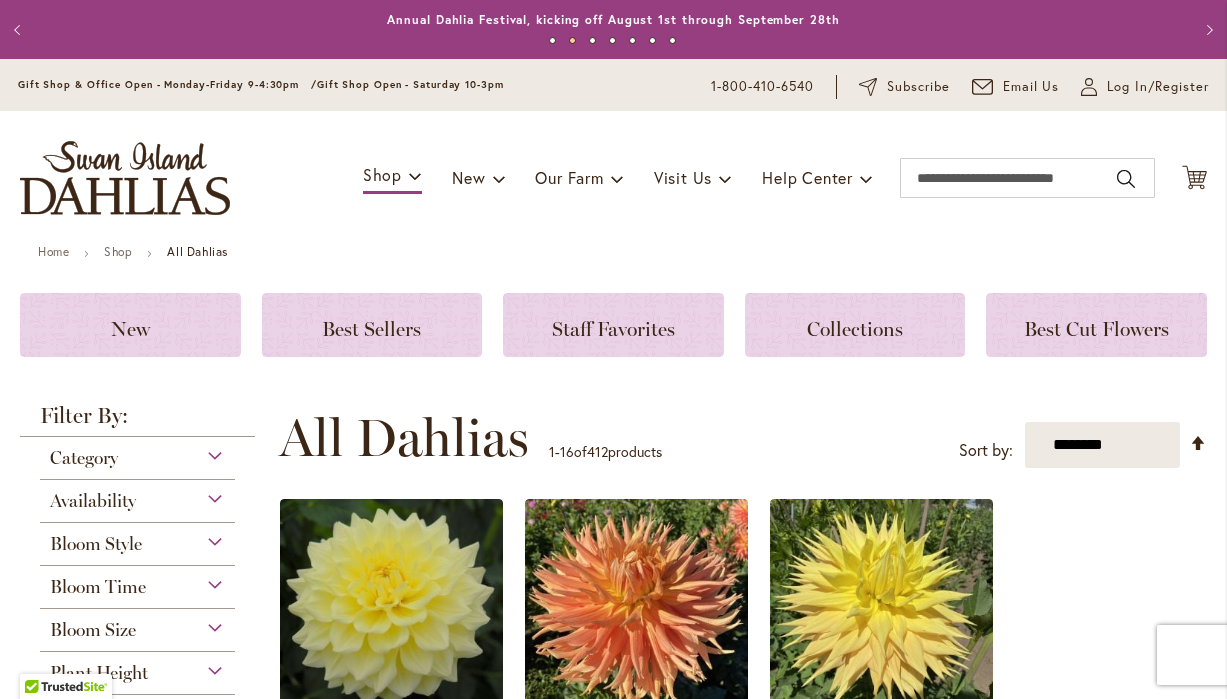 click on "Home
Shop
All Dahlias
New Best Sellers Staff Favorites Collections Best Cut Flowers
Filter by:
Filter By:
Category
Best Sellers
32 New 5 2" at bounding box center [613, 1864] 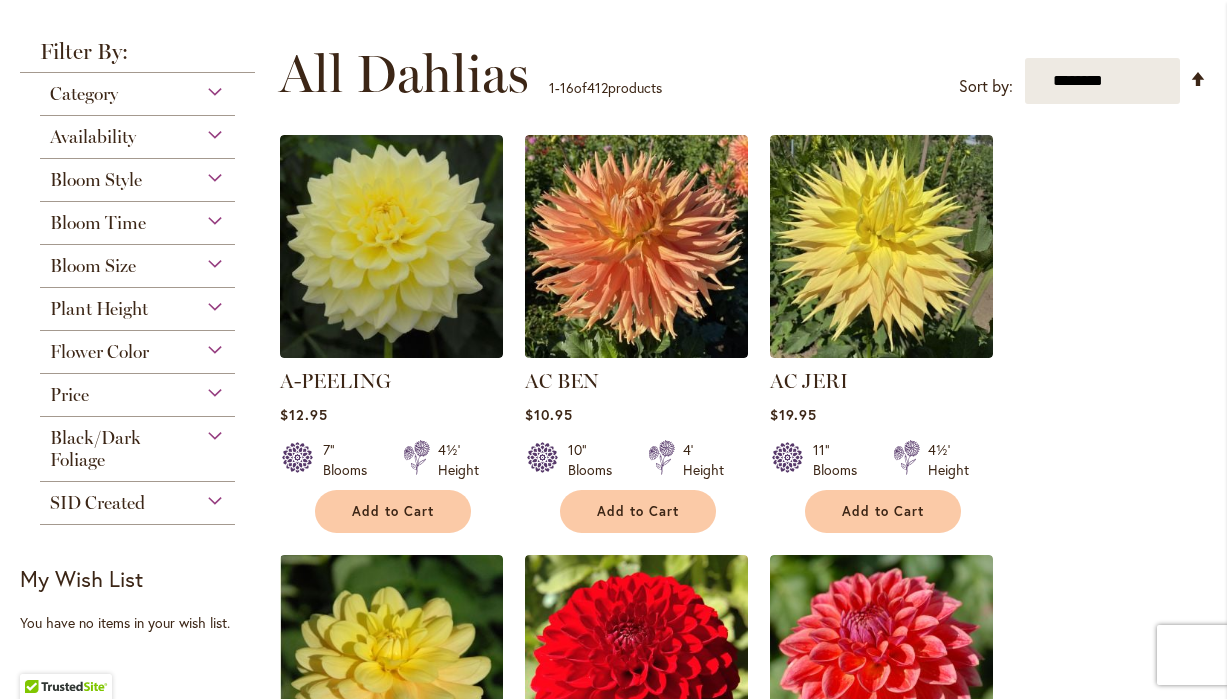 scroll, scrollTop: 365, scrollLeft: 0, axis: vertical 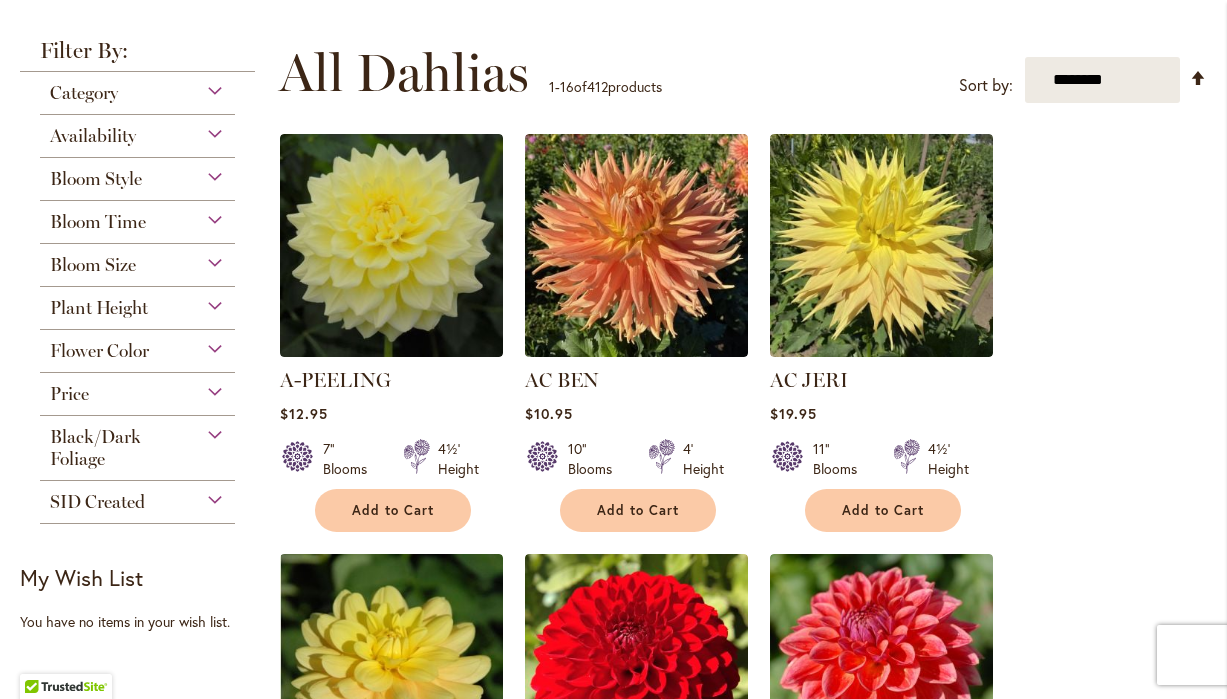 click on "Category" at bounding box center (137, 88) 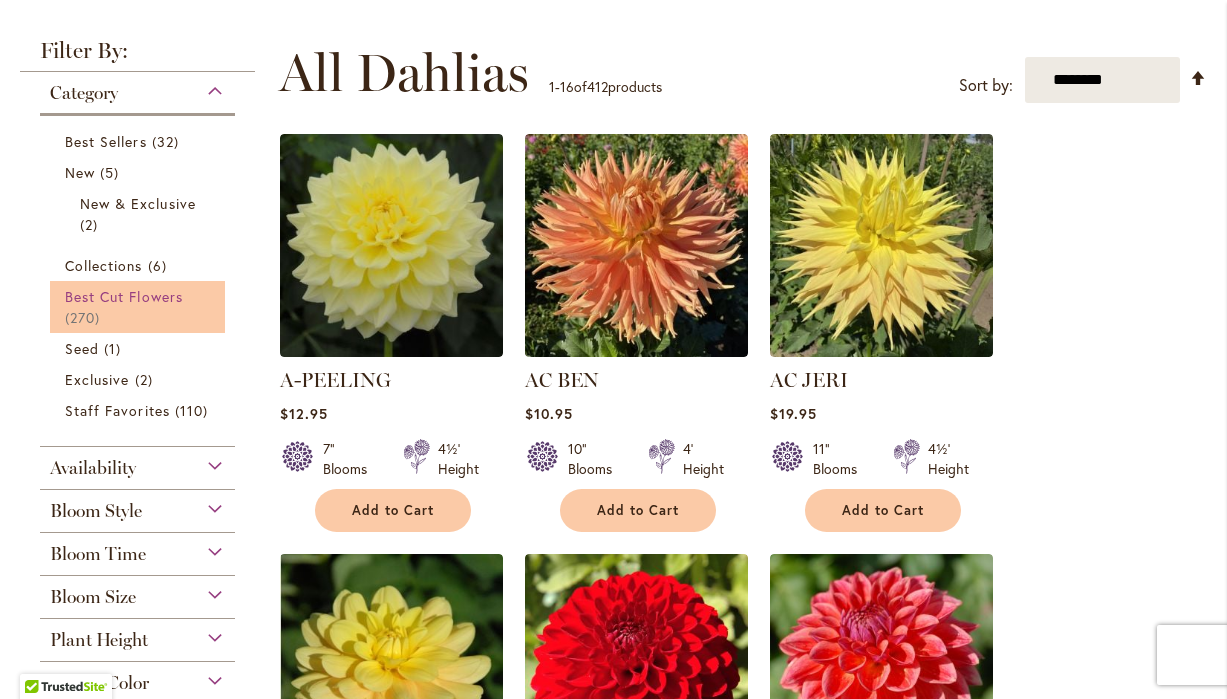 click on "Best Cut Flowers
270
items" at bounding box center (140, 307) 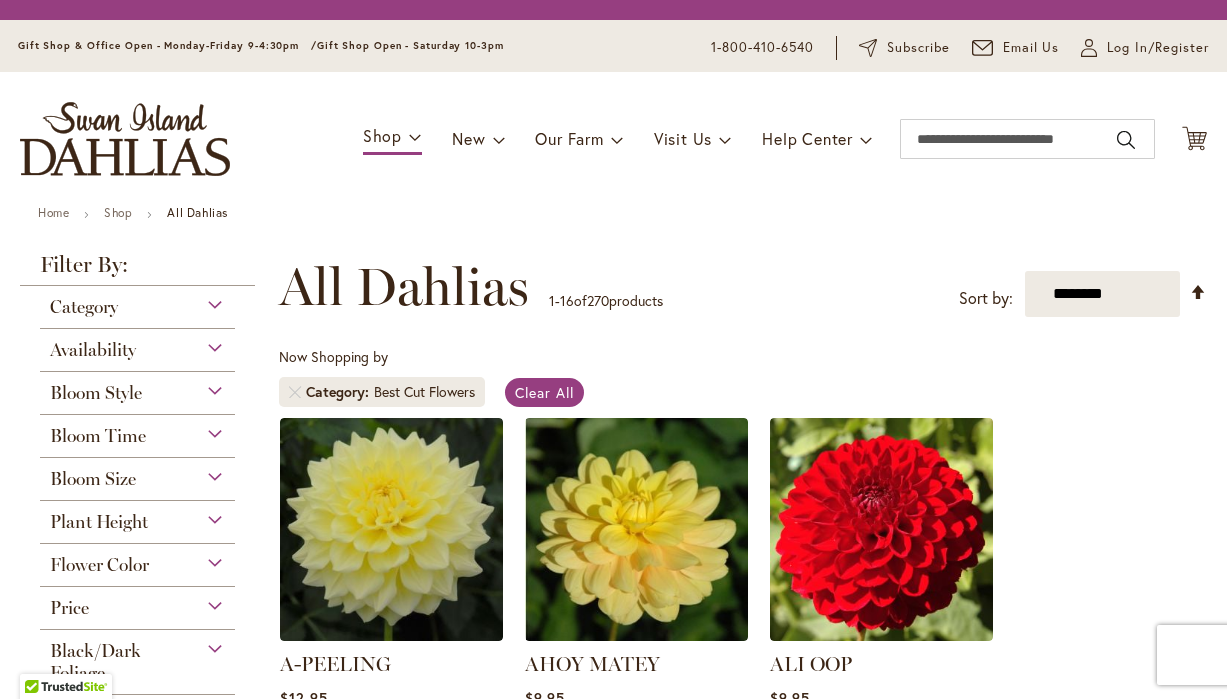 scroll, scrollTop: 0, scrollLeft: 0, axis: both 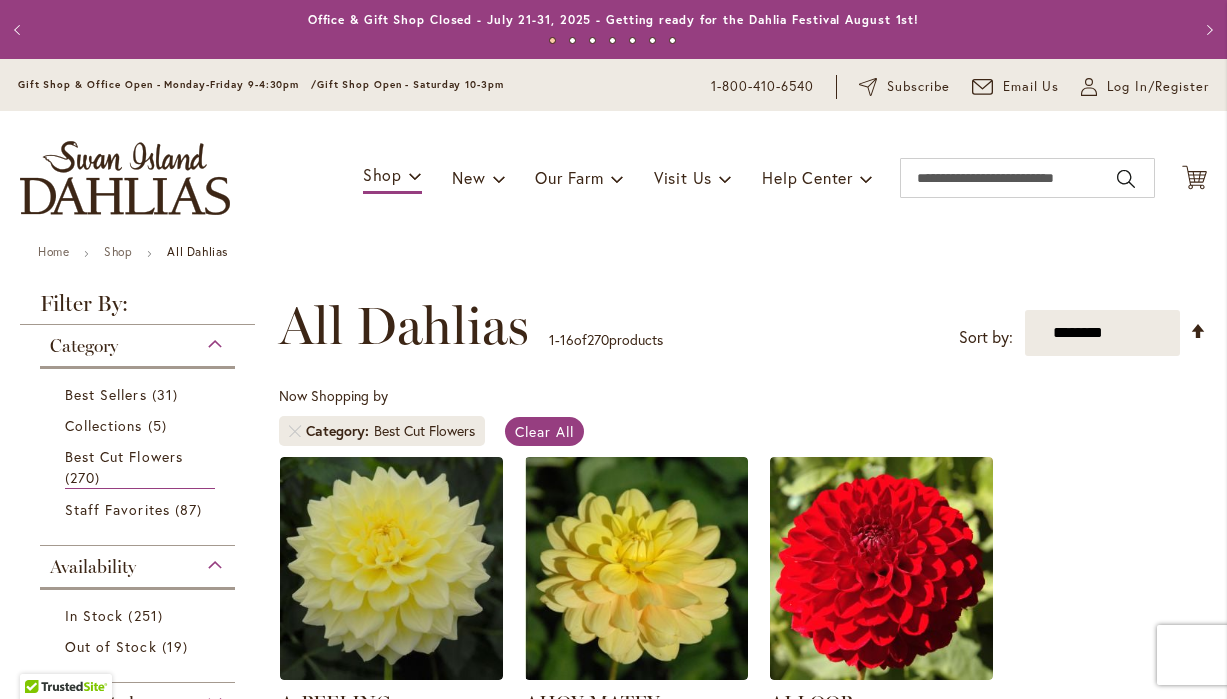 click on "Home
Shop
All Dahlias
New Best Sellers Staff Favorites Collections Best Cut Flowers
Filter by:
Filter By:
Category
Best Sellers 31
5" at bounding box center (613, 1843) 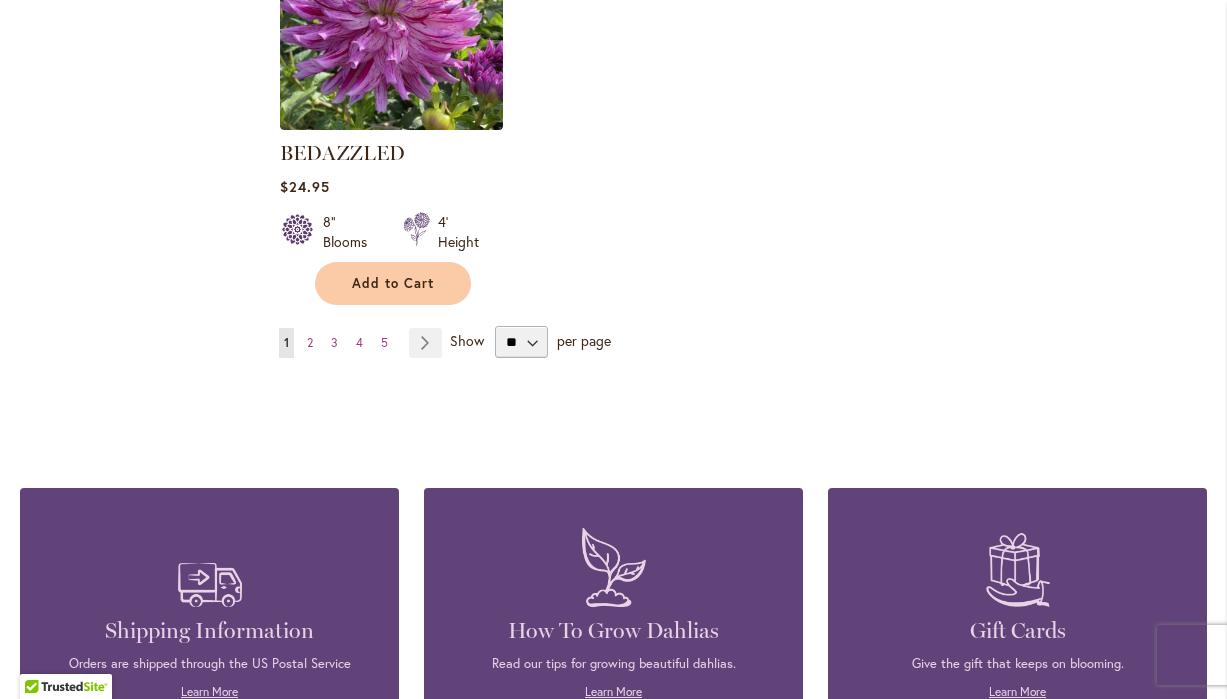scroll, scrollTop: 2655, scrollLeft: 0, axis: vertical 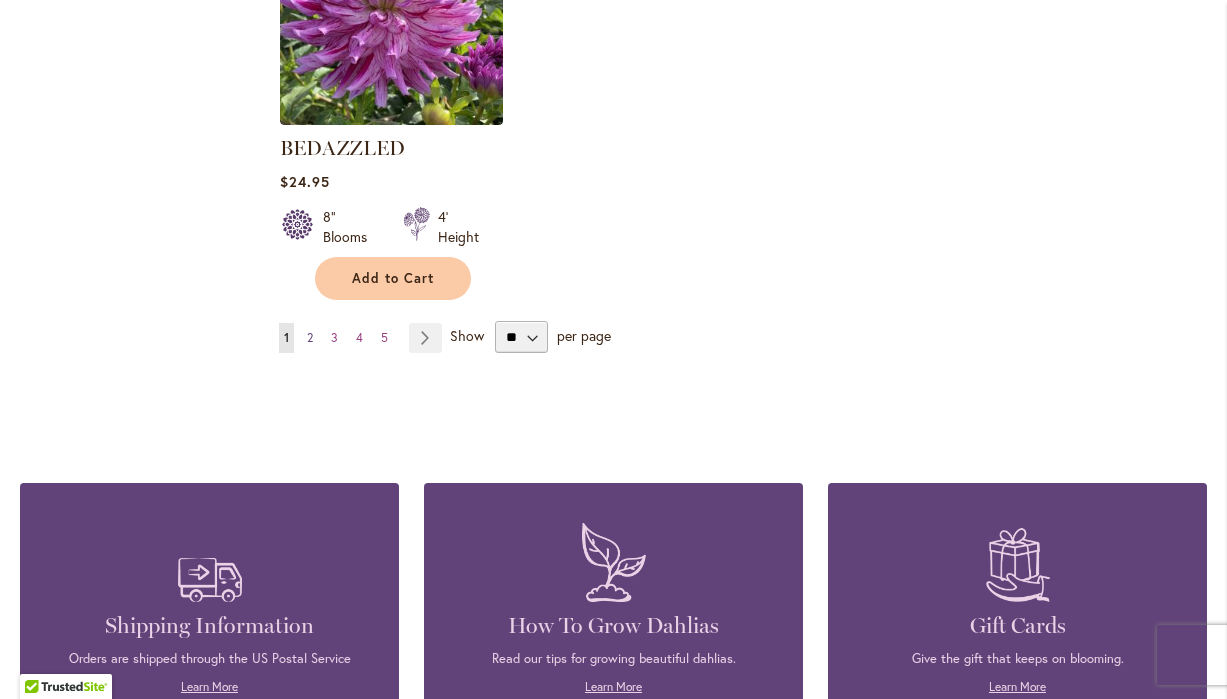 click on "2" at bounding box center (310, 337) 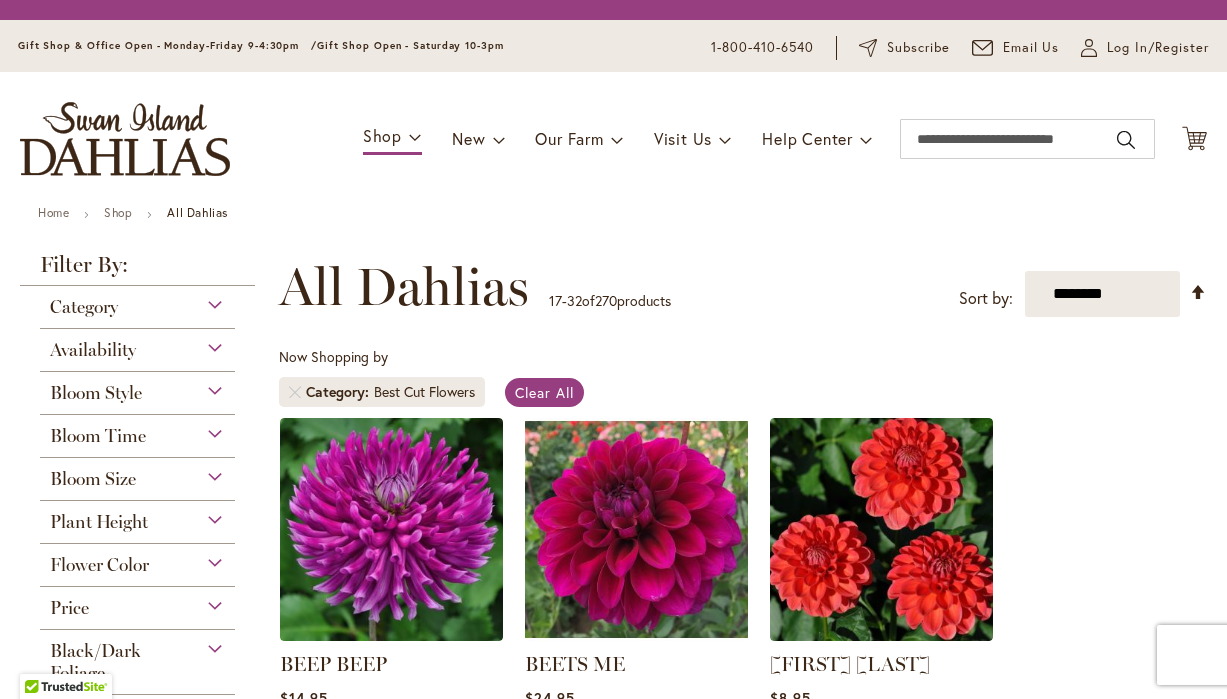 scroll, scrollTop: 0, scrollLeft: 0, axis: both 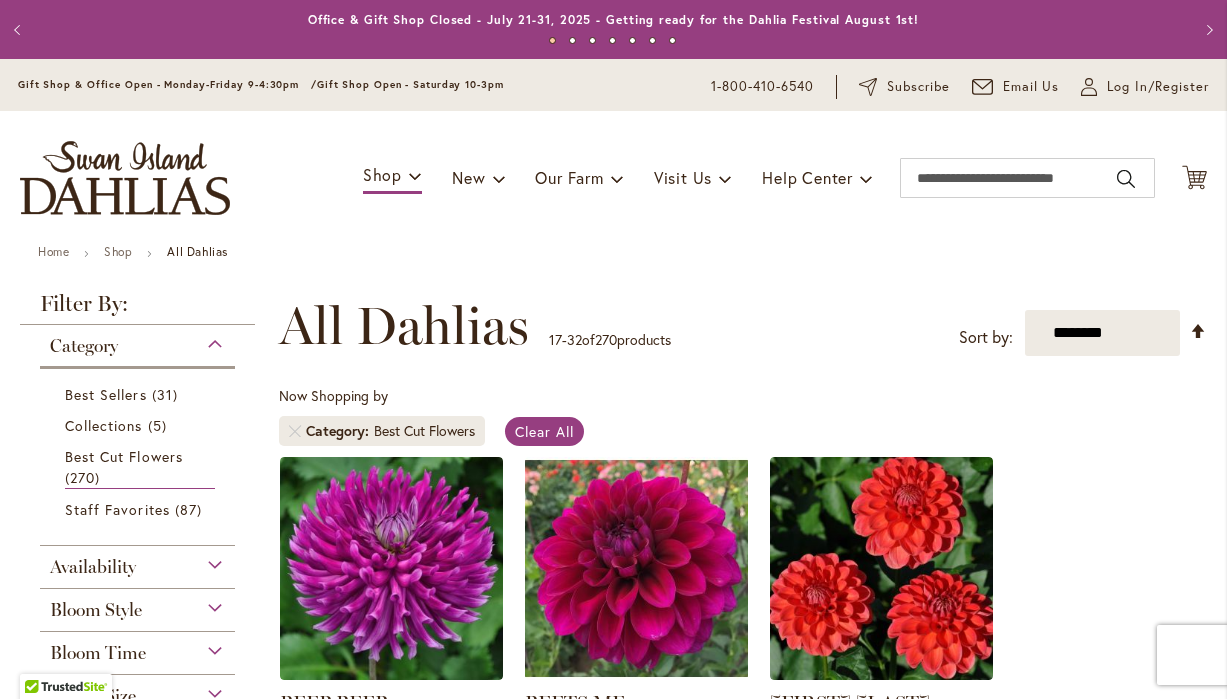 click on "Now Shopping by
Category
Best Cut Flowers
Clear All" at bounding box center [743, 421] 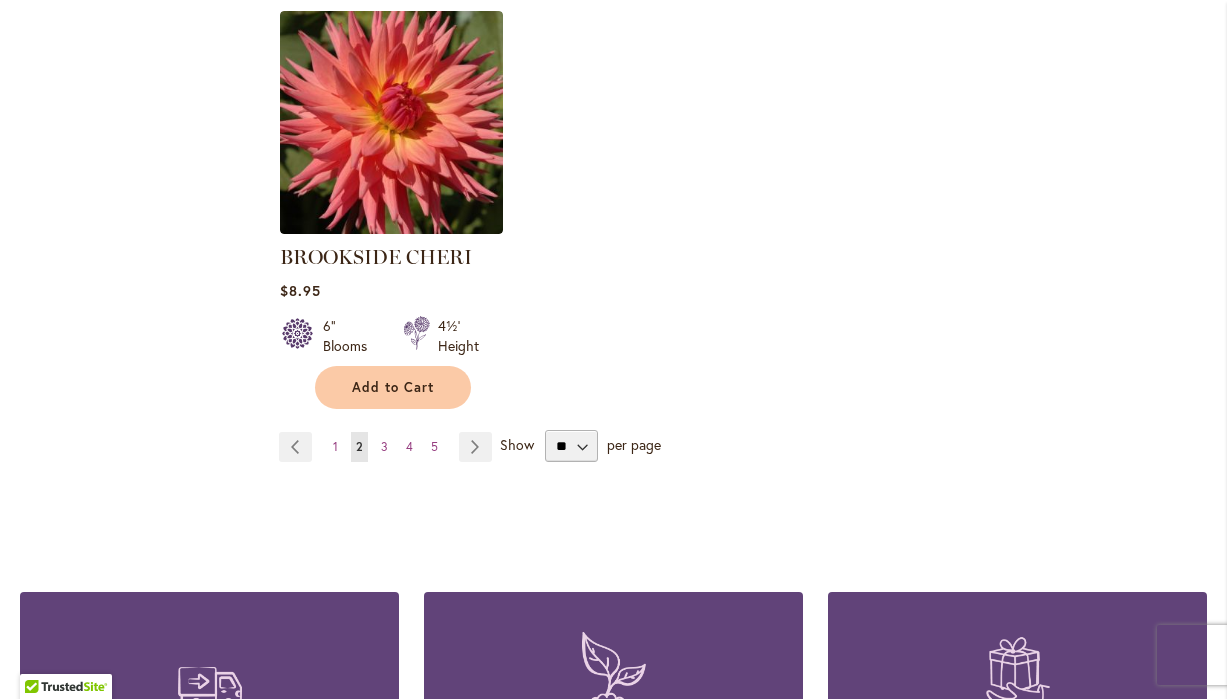 scroll, scrollTop: 2547, scrollLeft: 0, axis: vertical 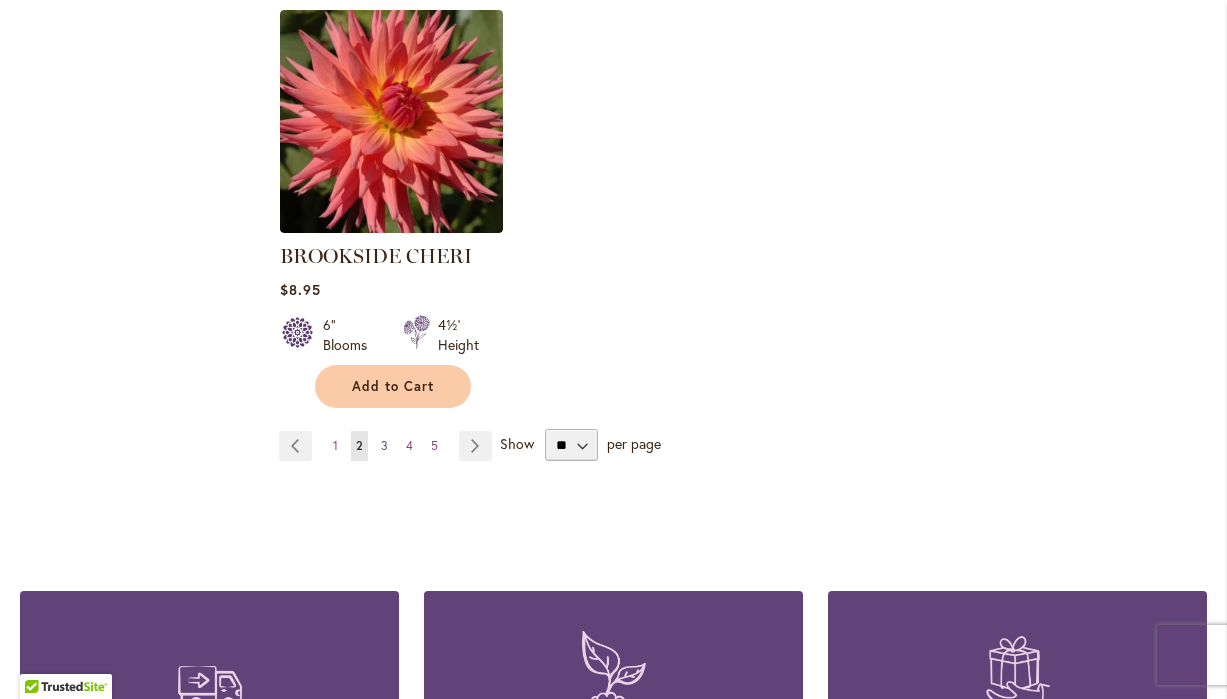 click on "3" at bounding box center [384, 445] 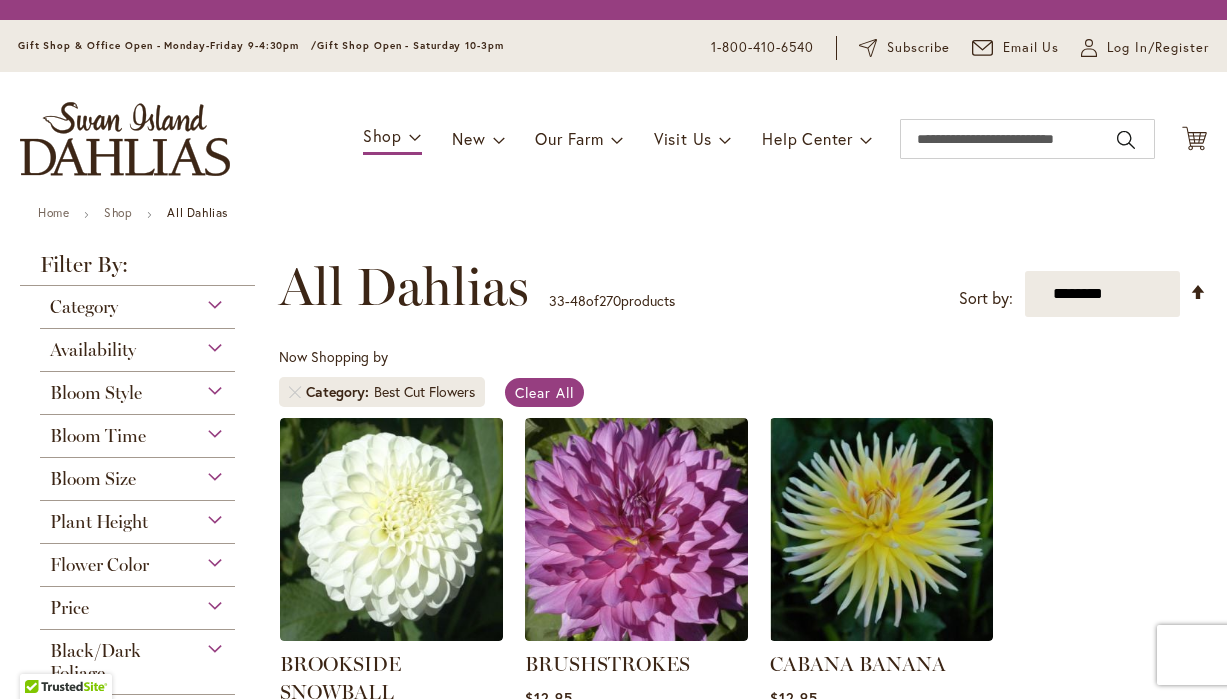 scroll, scrollTop: 0, scrollLeft: 0, axis: both 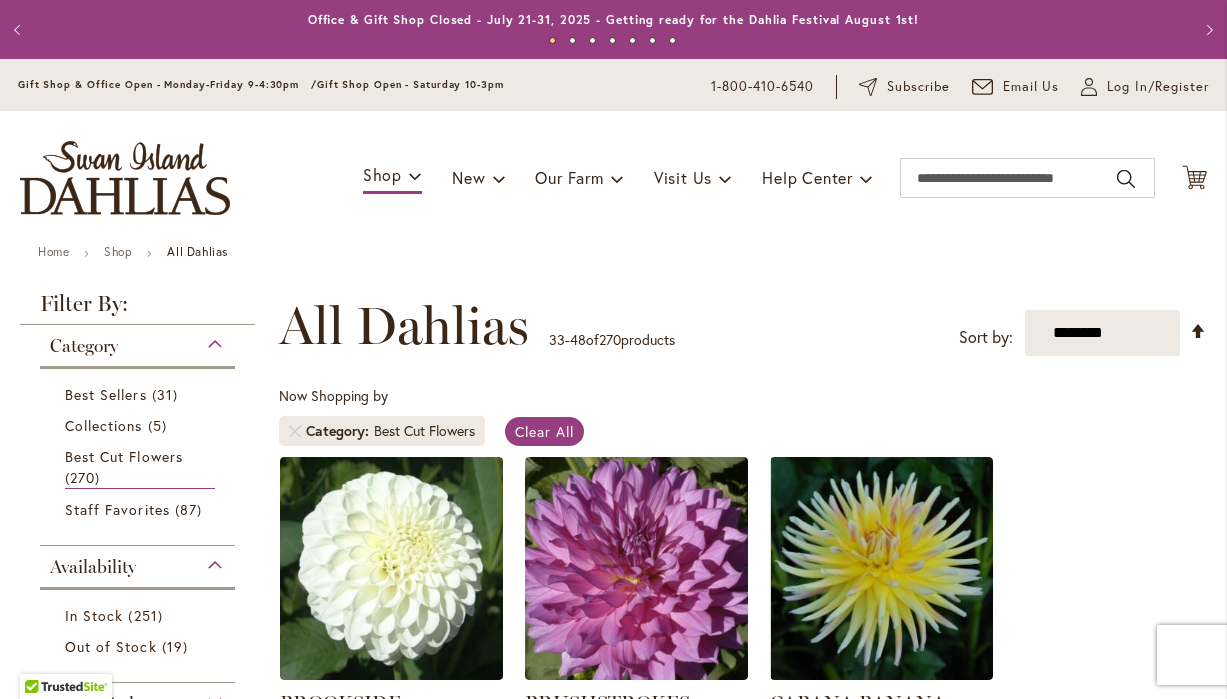 click on "Now Shopping by
Category
Best Cut Flowers
Clear All" at bounding box center (743, 421) 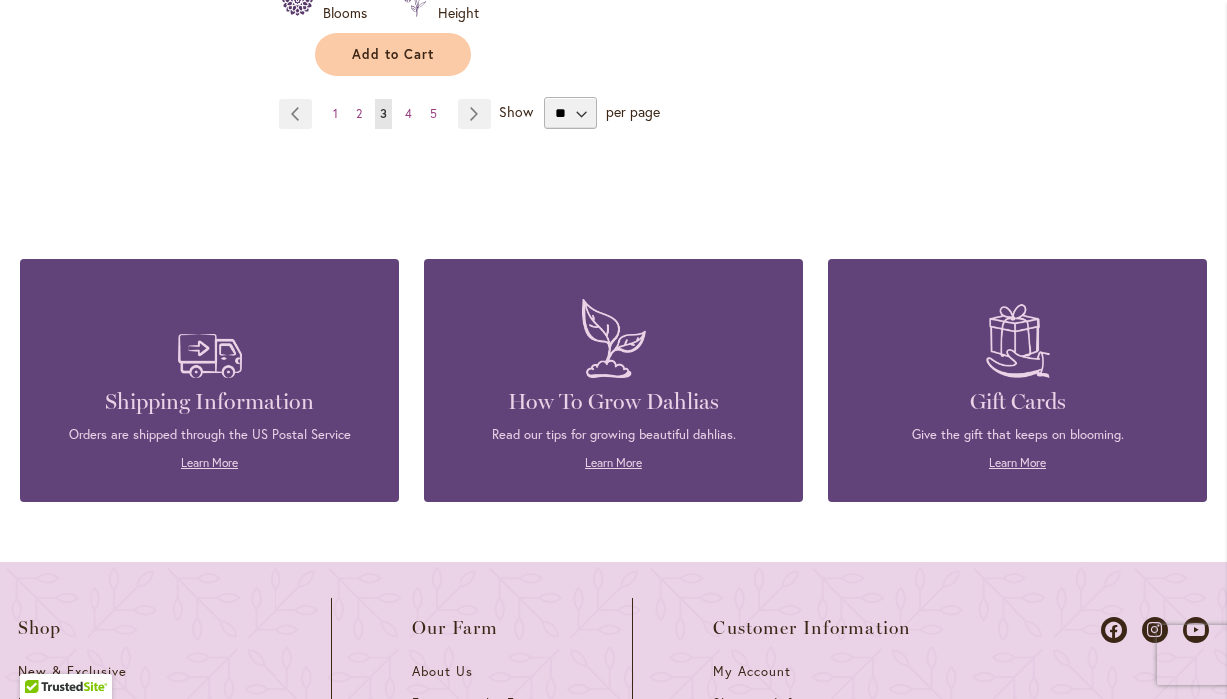 scroll, scrollTop: 2908, scrollLeft: 0, axis: vertical 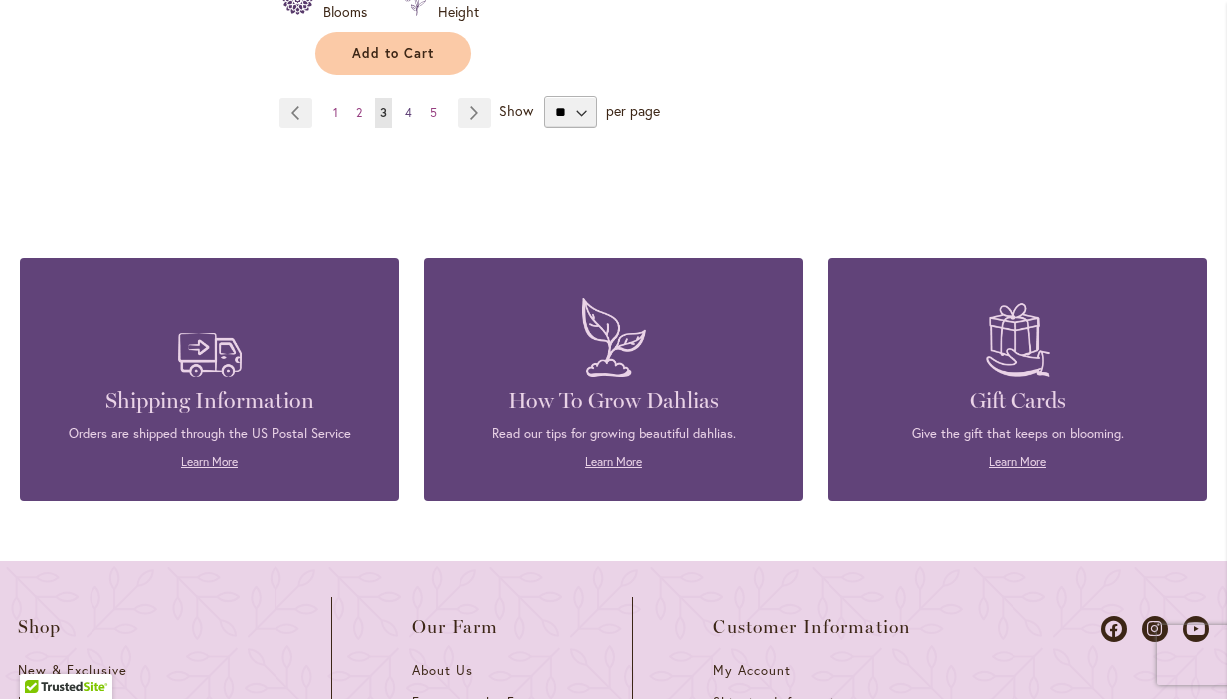 click on "4" at bounding box center (408, 112) 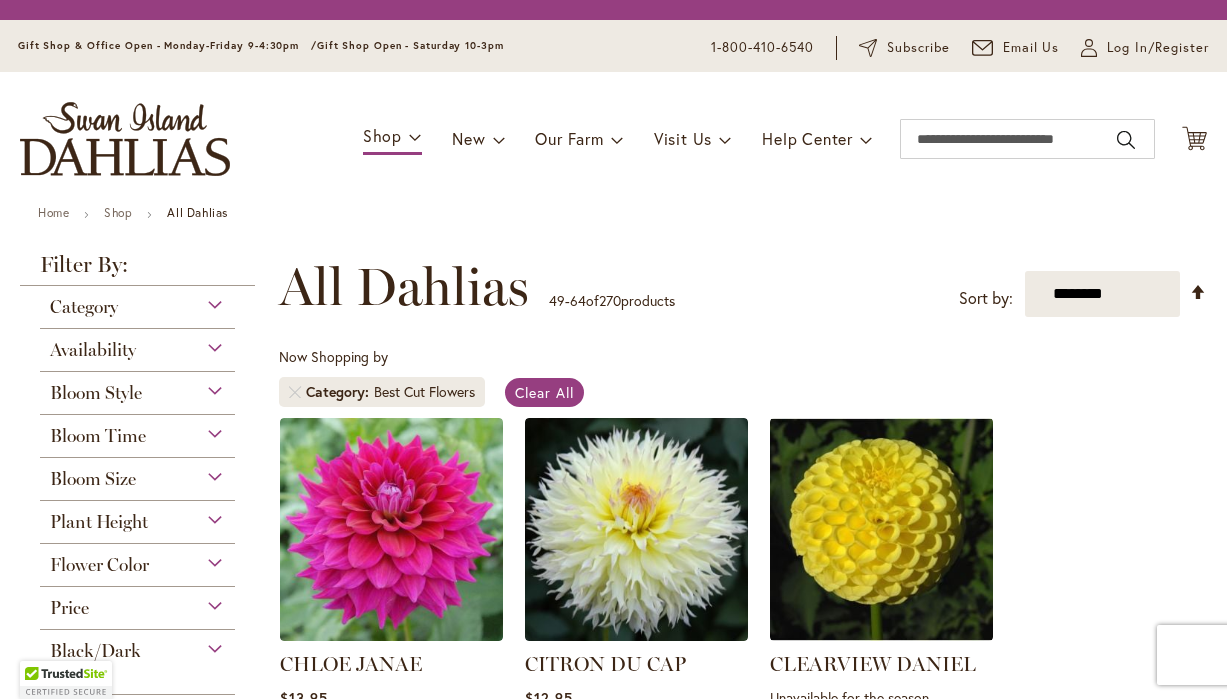 scroll, scrollTop: 0, scrollLeft: 0, axis: both 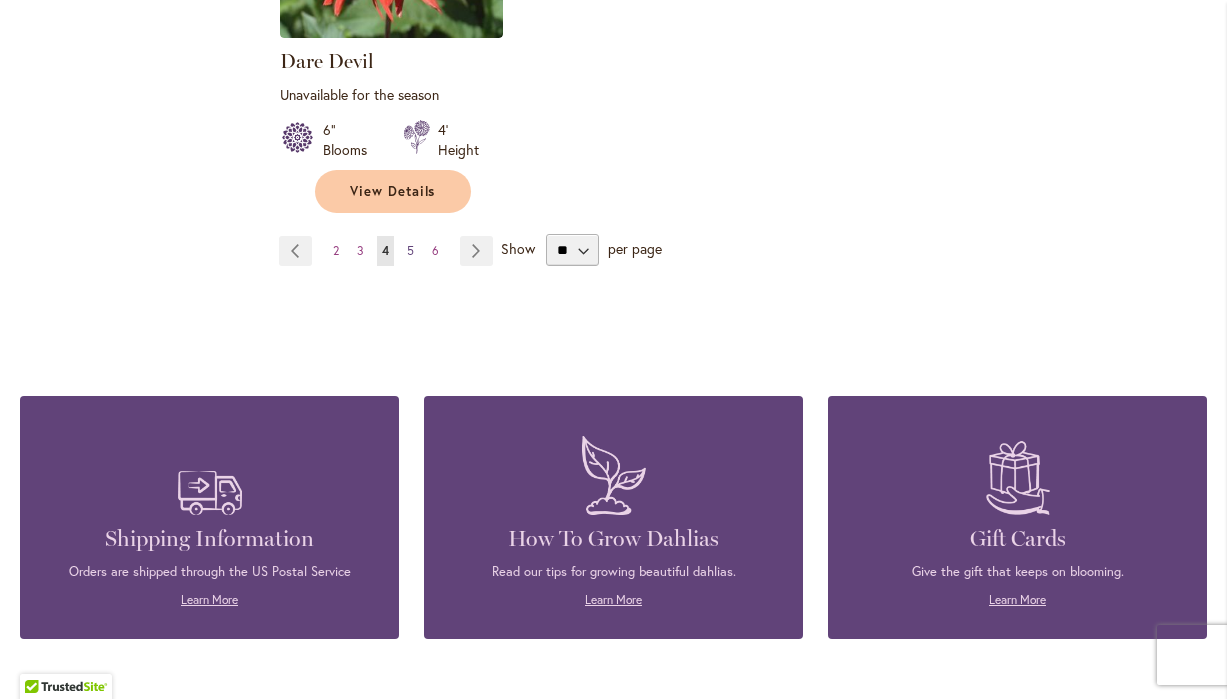 click on "5" at bounding box center [410, 250] 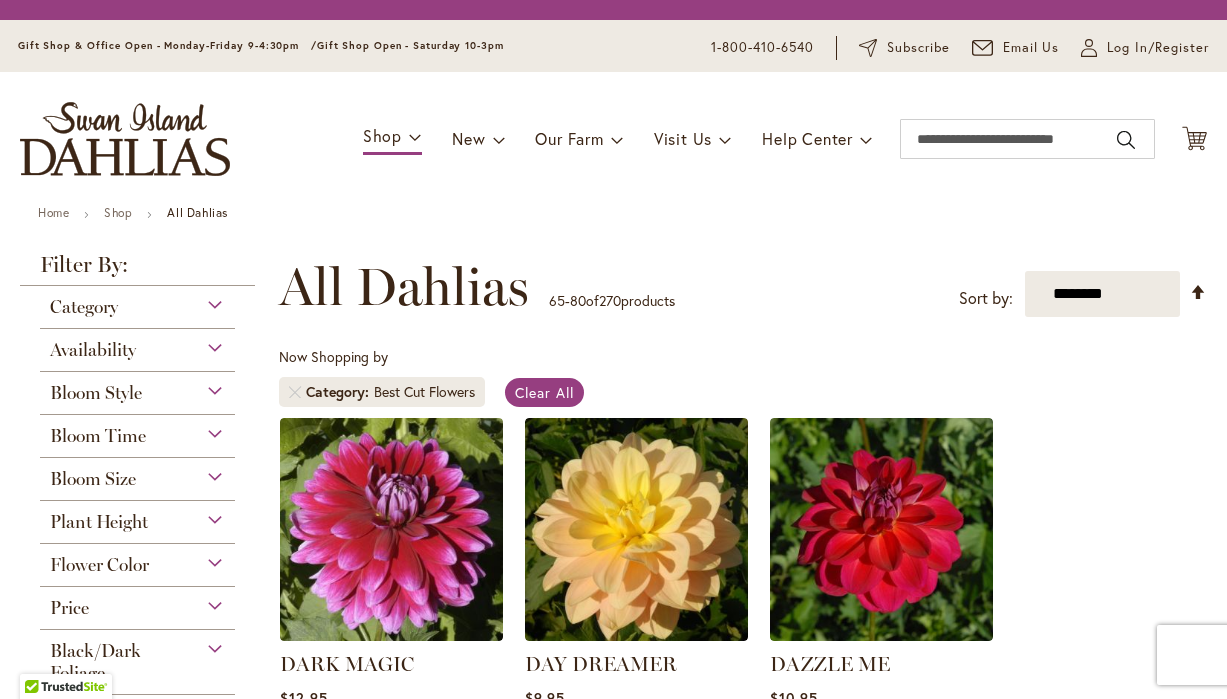 scroll, scrollTop: 0, scrollLeft: 0, axis: both 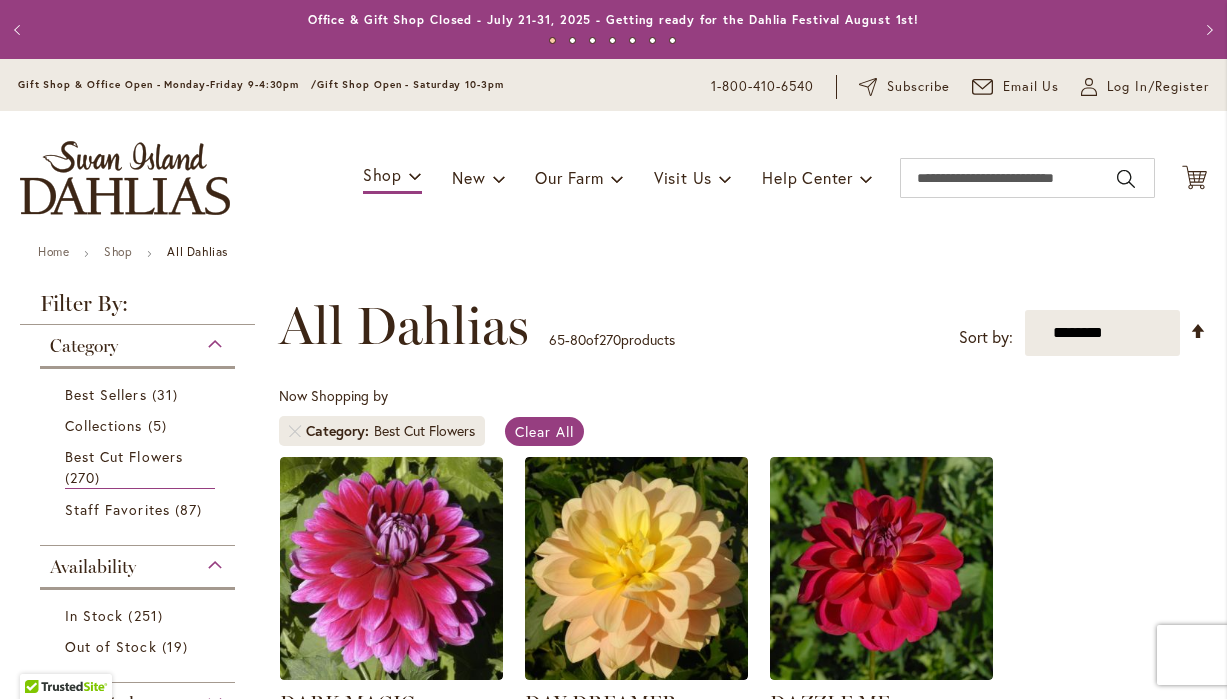 click on "**********" at bounding box center [743, 326] 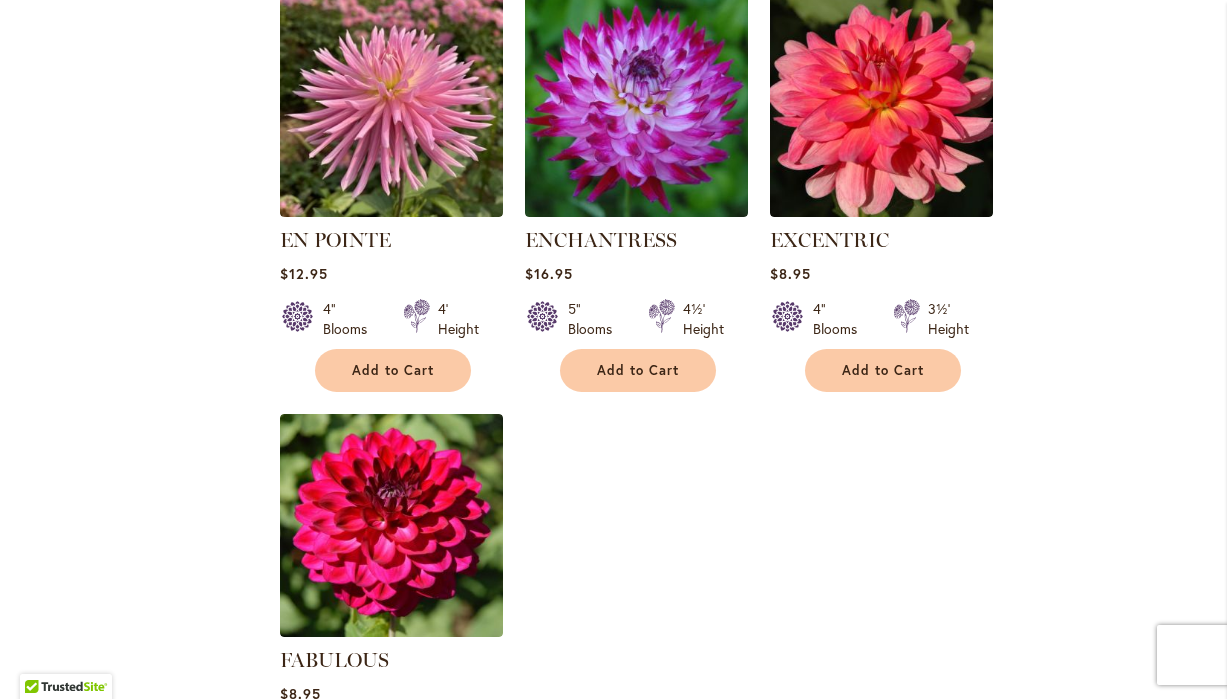 scroll, scrollTop: 2159, scrollLeft: 0, axis: vertical 